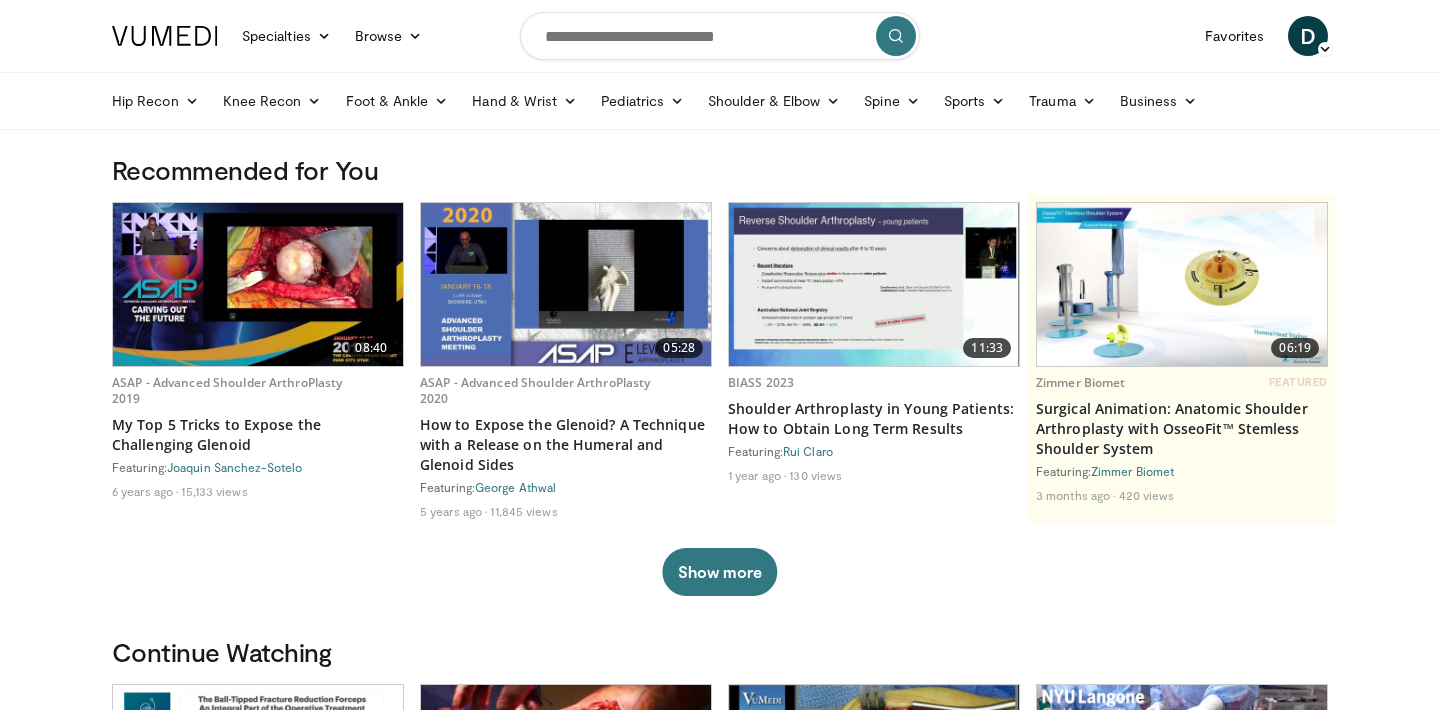 scroll, scrollTop: 0, scrollLeft: 0, axis: both 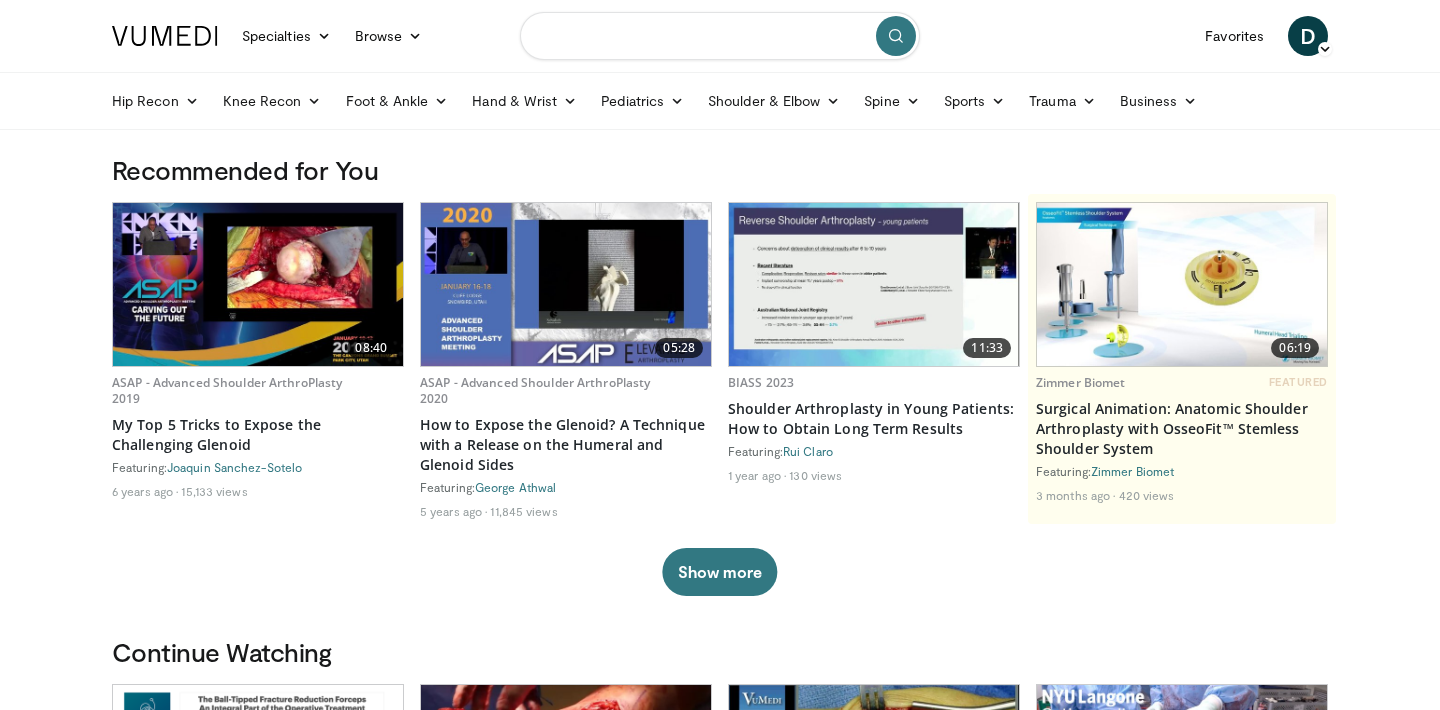 click at bounding box center (720, 36) 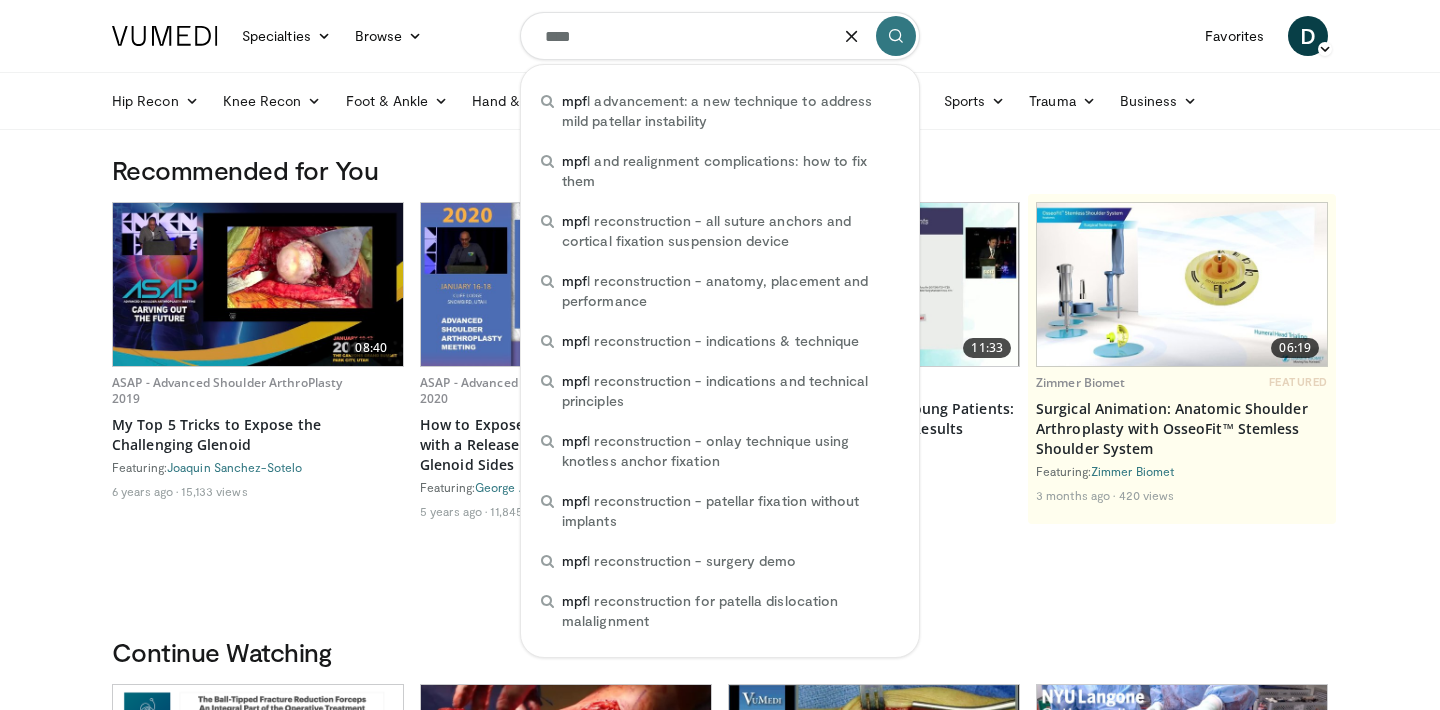 type on "****" 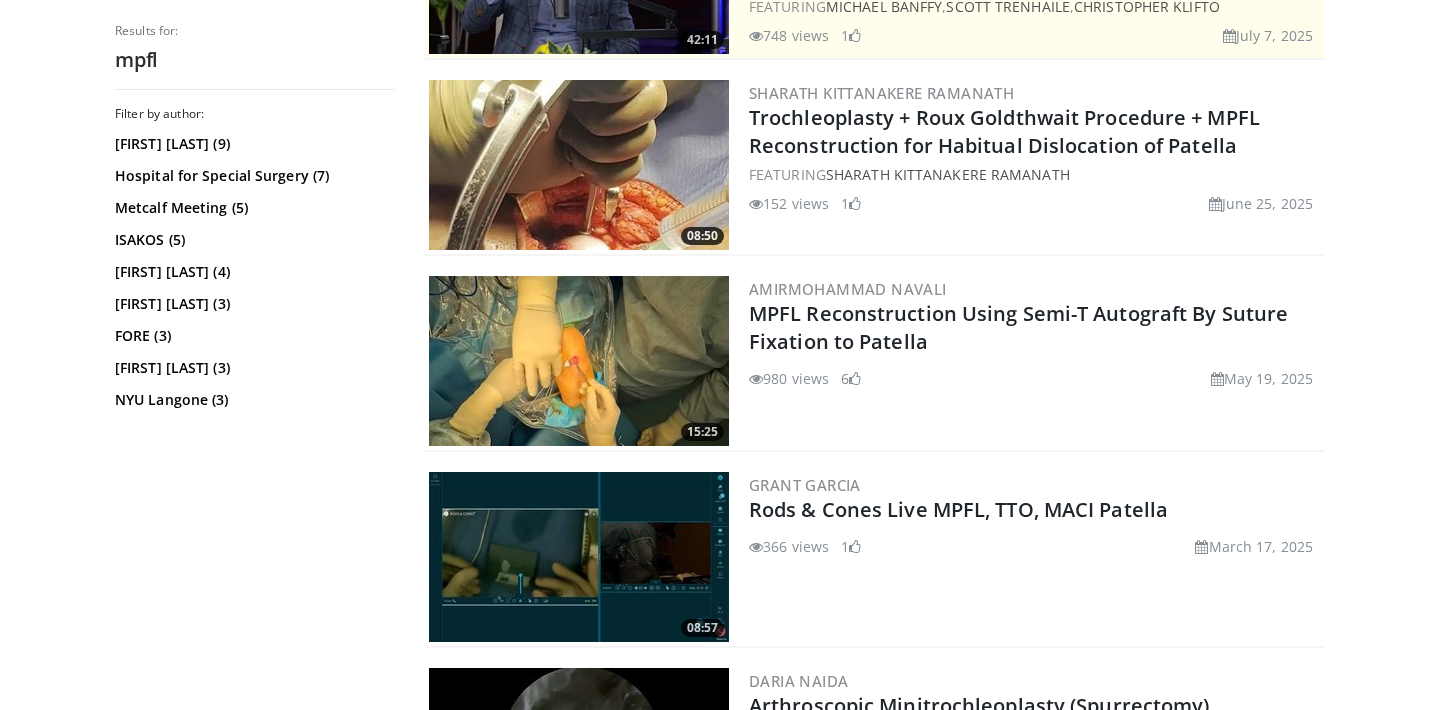 scroll, scrollTop: 545, scrollLeft: 0, axis: vertical 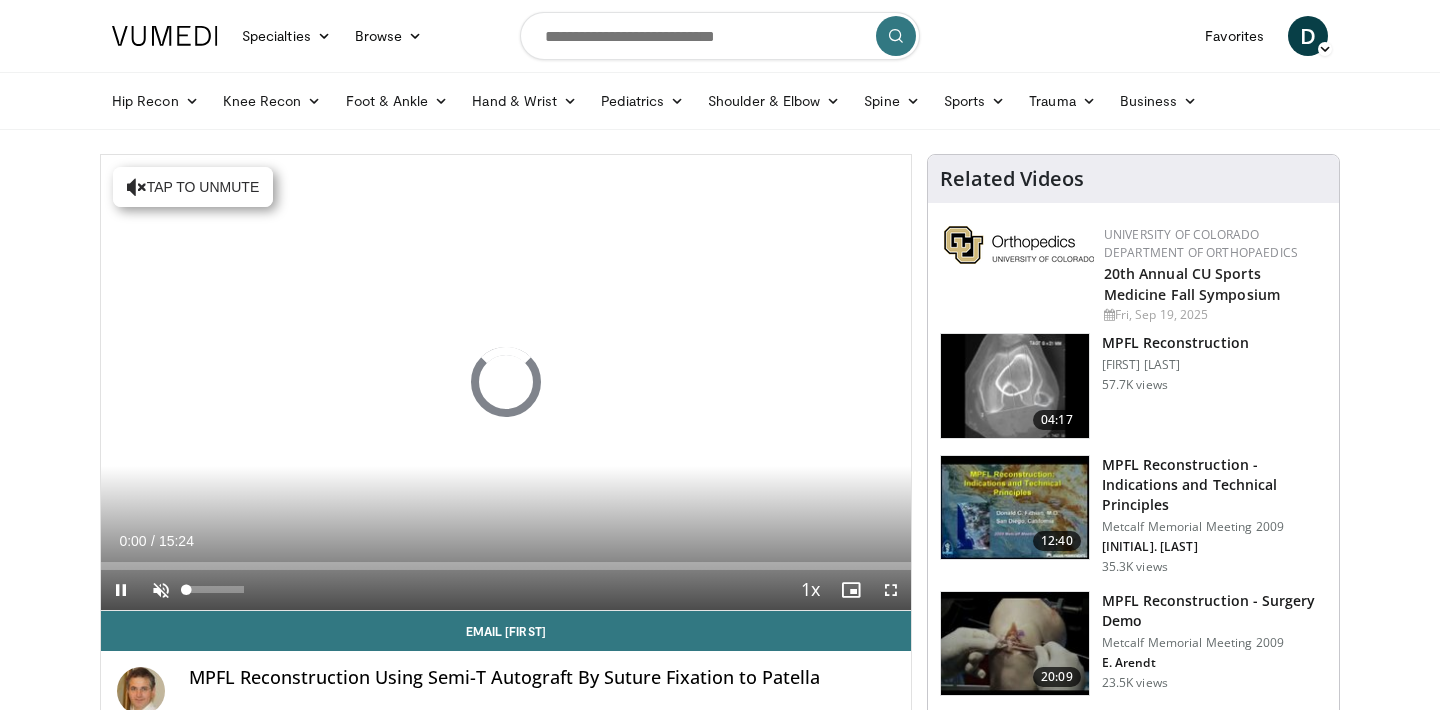 click at bounding box center (161, 590) 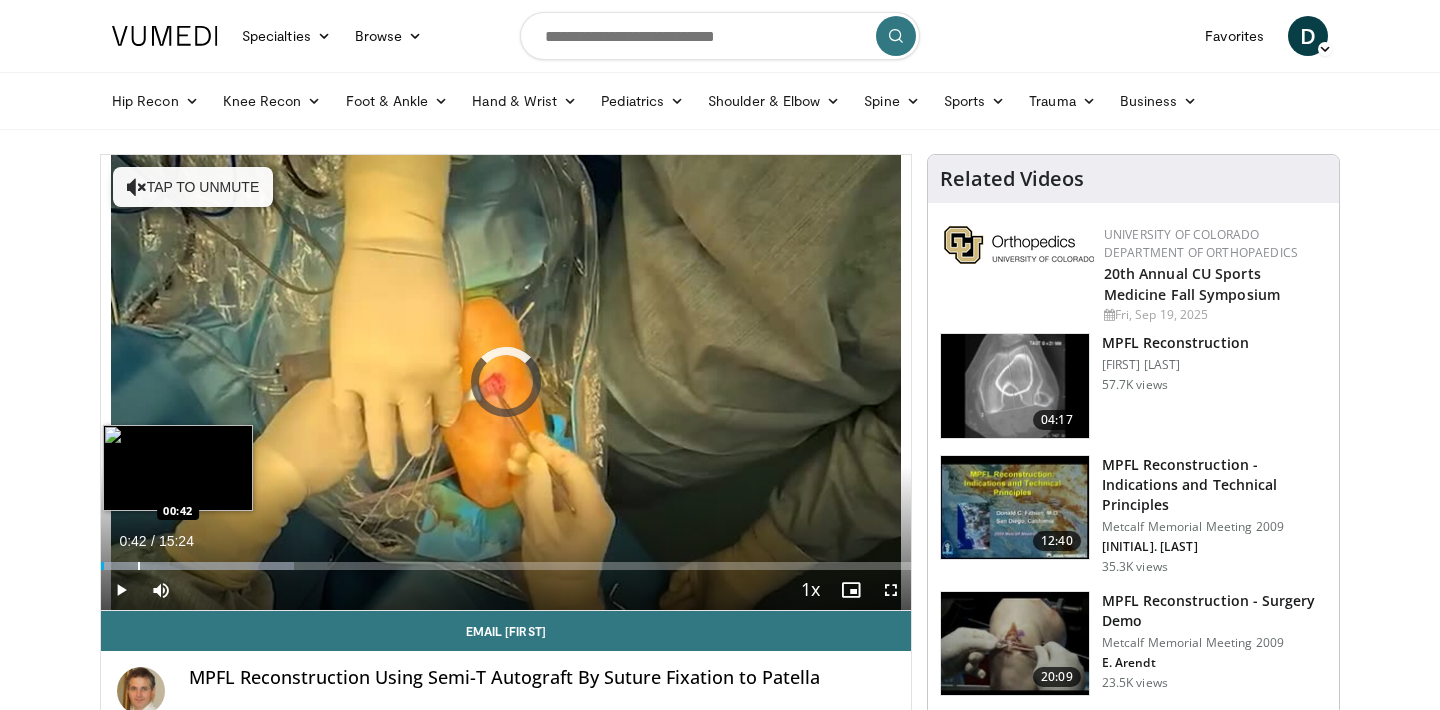 click at bounding box center [139, 566] 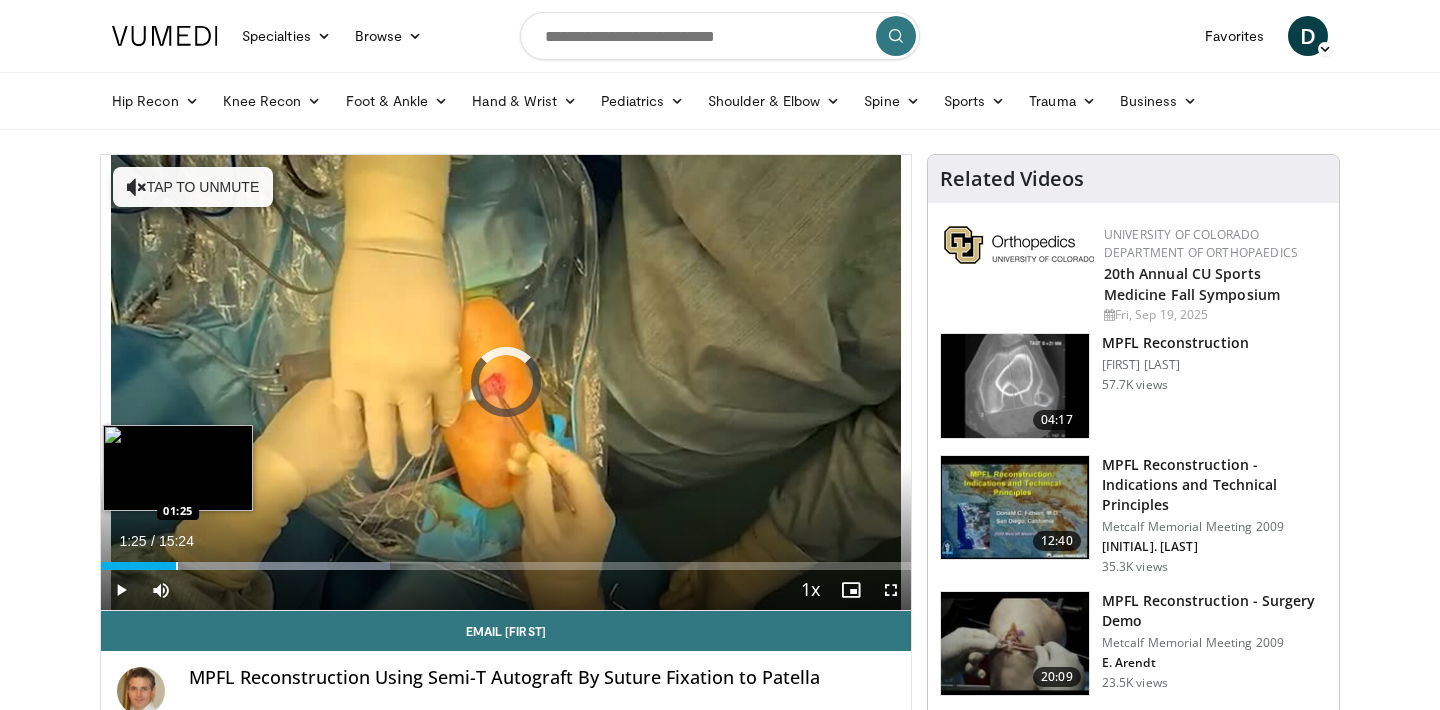 click on "Loaded :  35.72% 01:25 01:25" at bounding box center (506, 560) 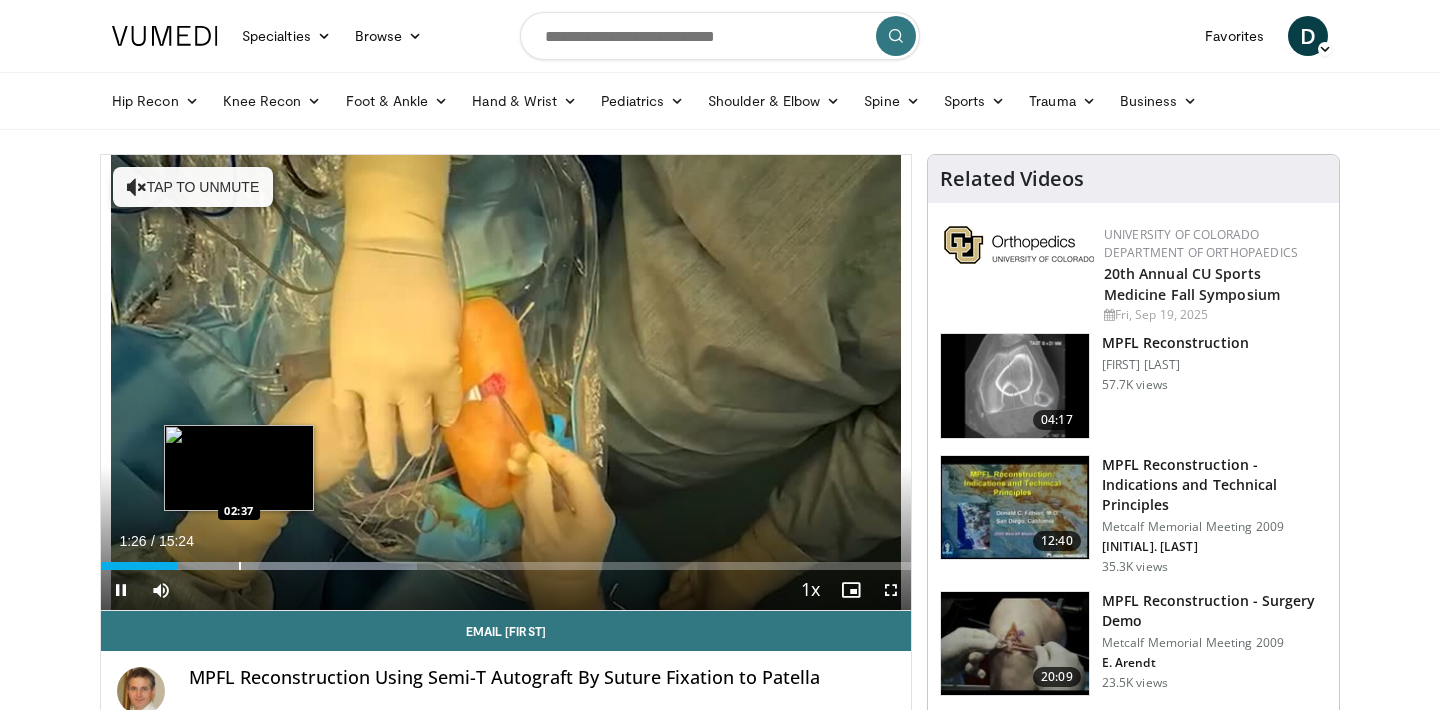 click at bounding box center [240, 566] 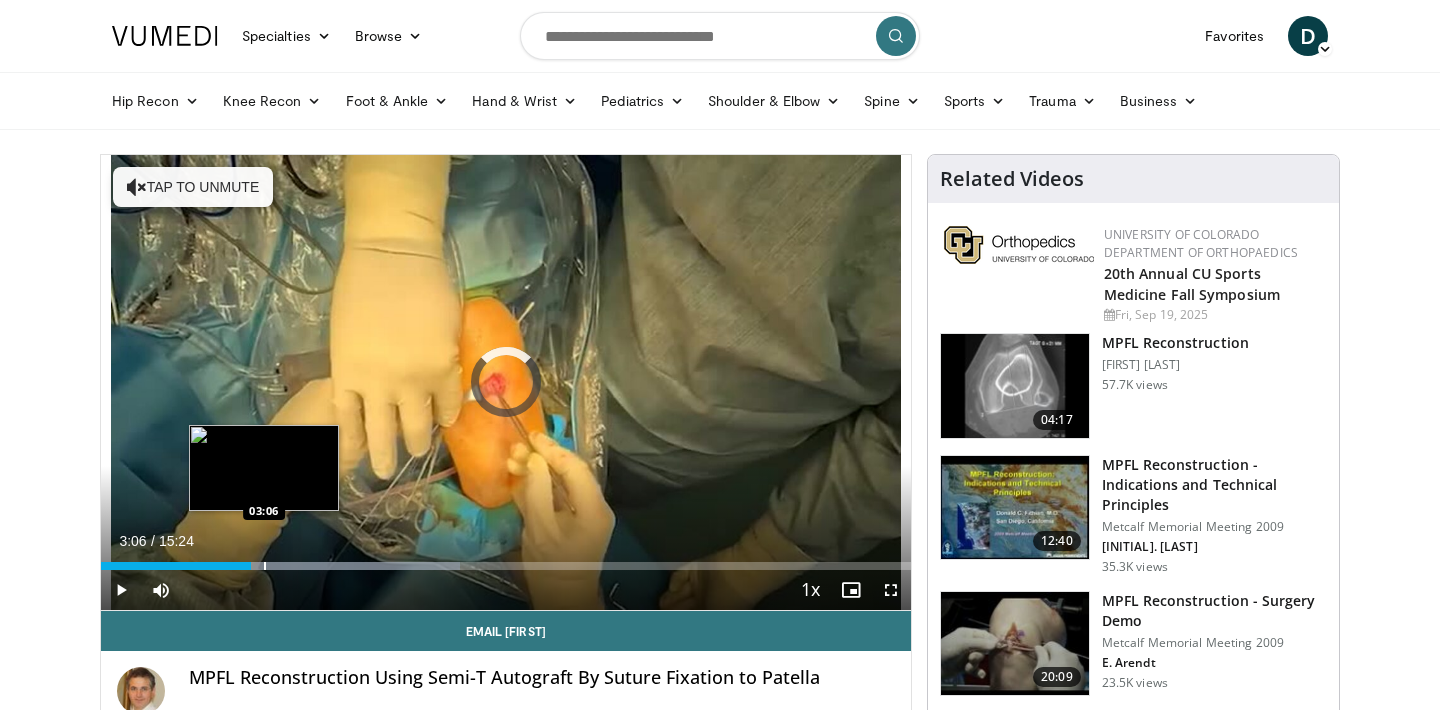click at bounding box center (265, 566) 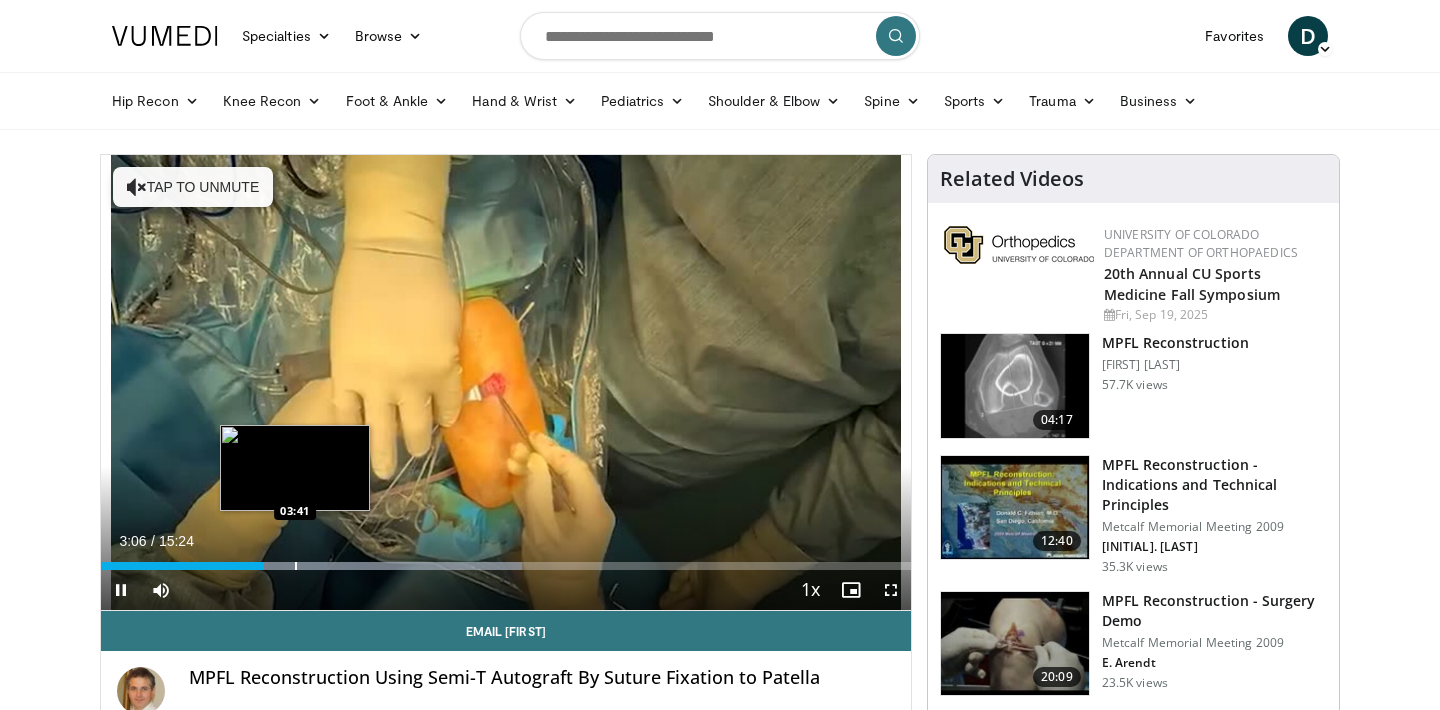 click at bounding box center [296, 566] 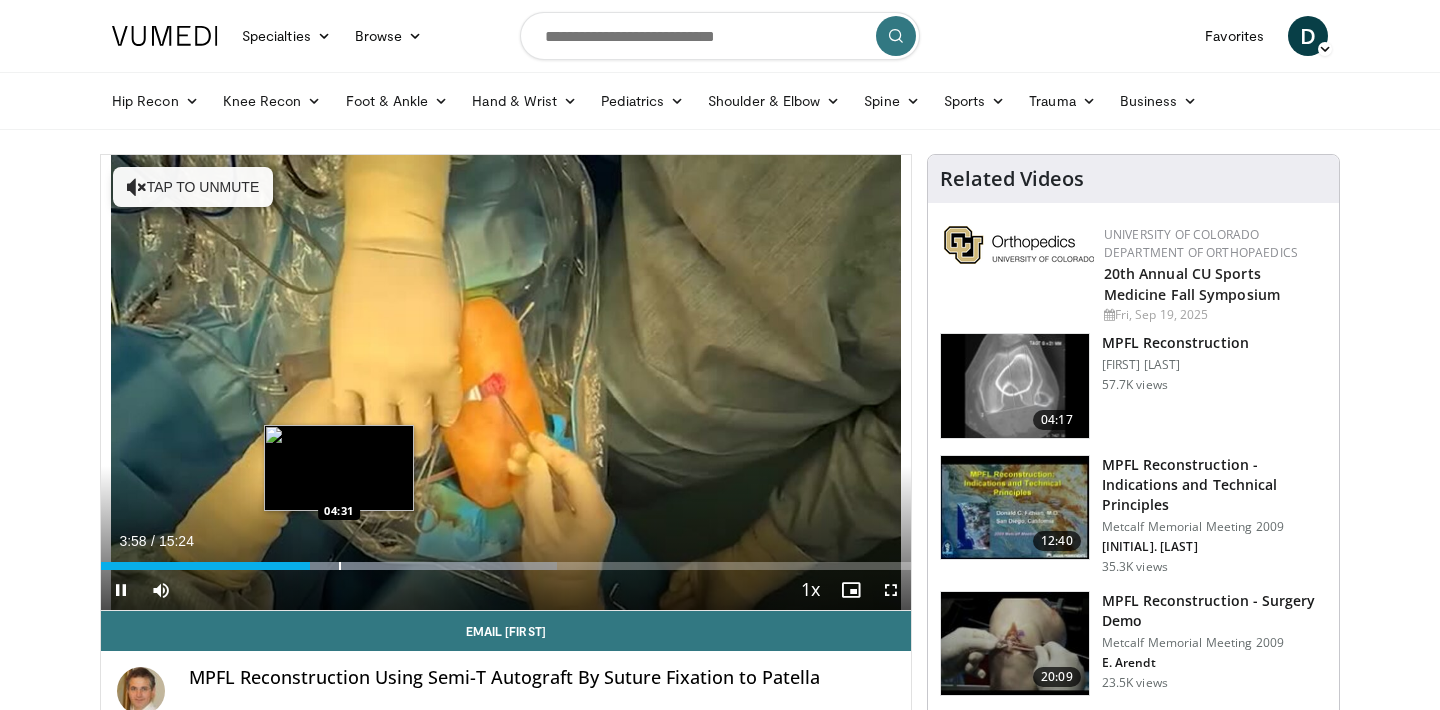 click at bounding box center [340, 566] 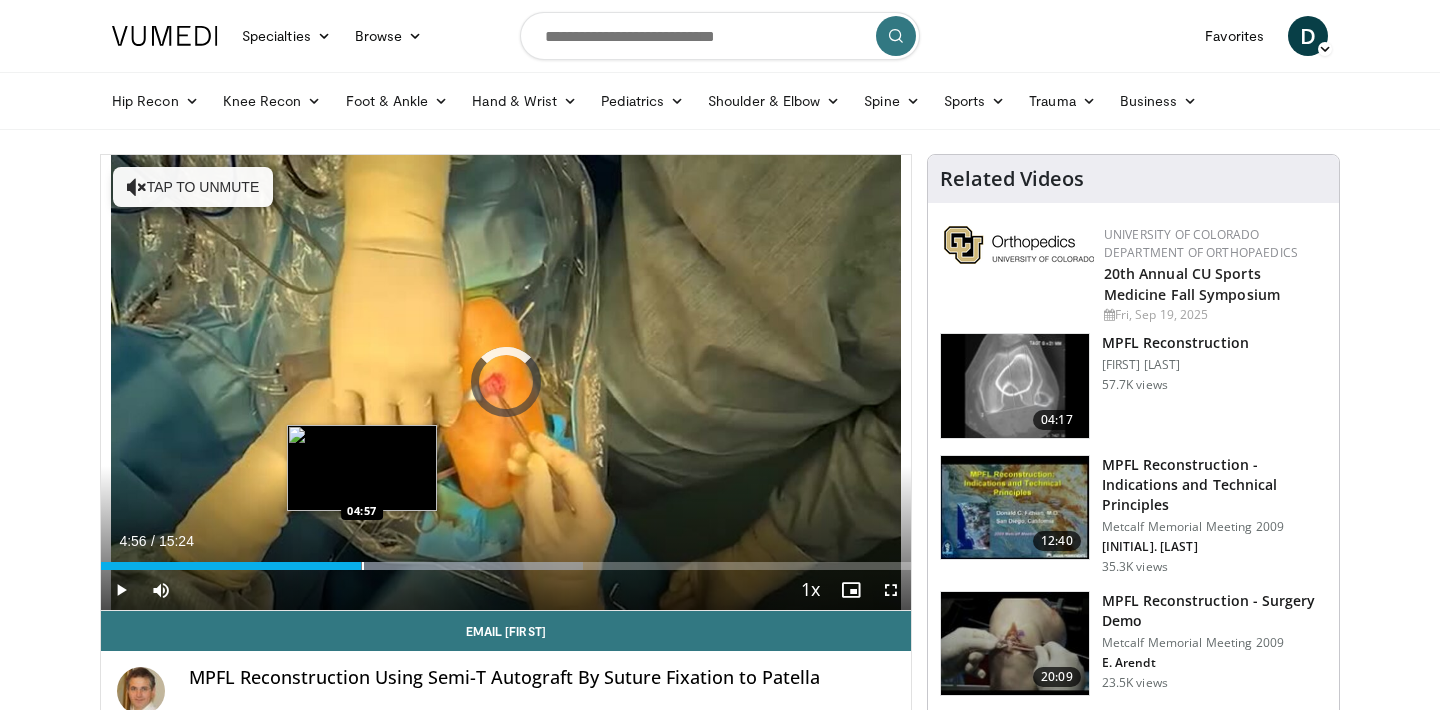 click at bounding box center [426, 566] 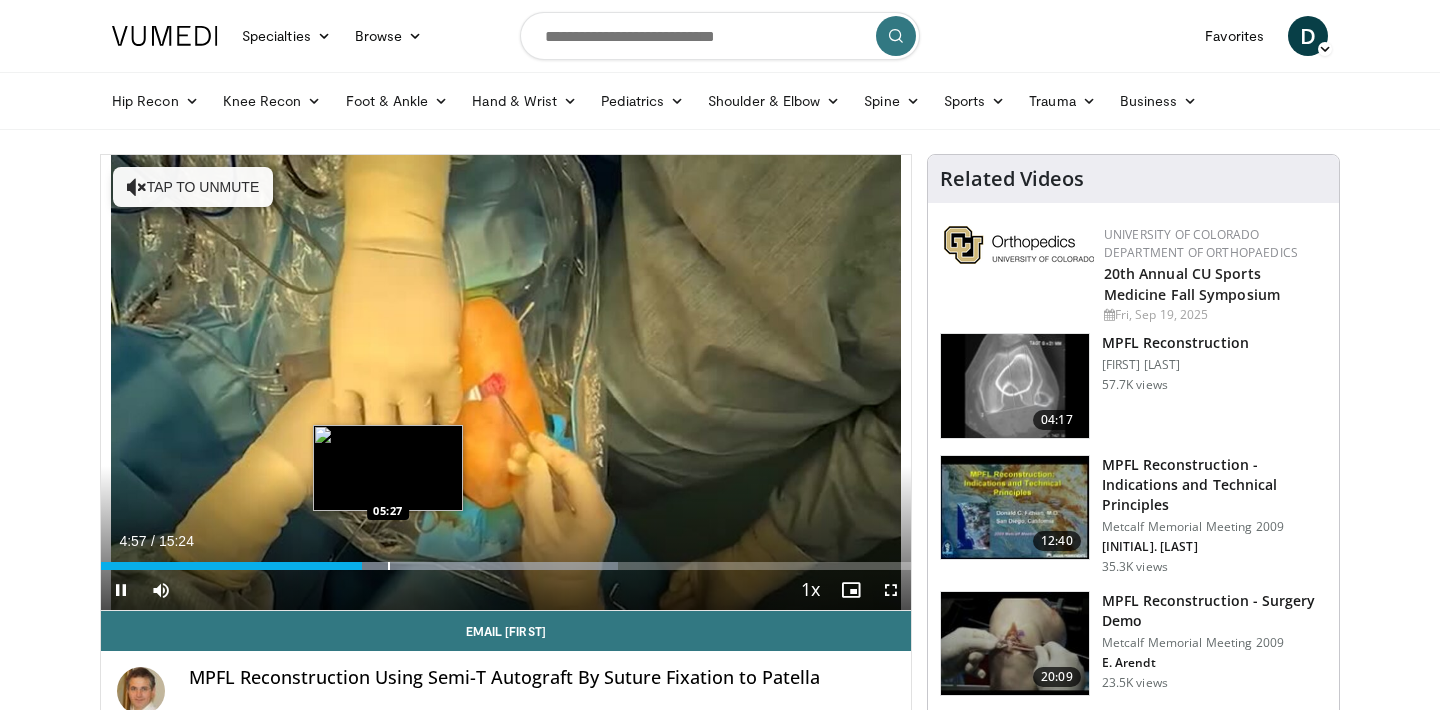 click at bounding box center [389, 566] 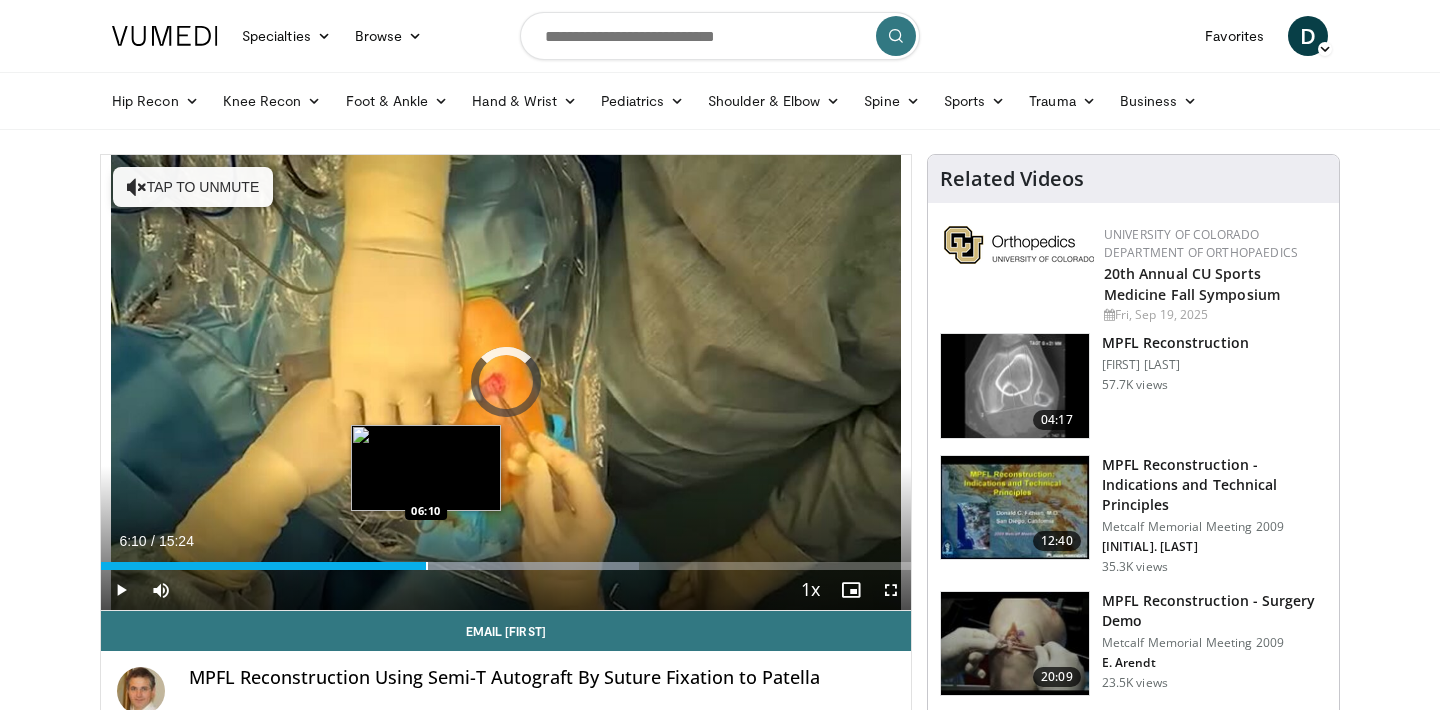 click at bounding box center [427, 566] 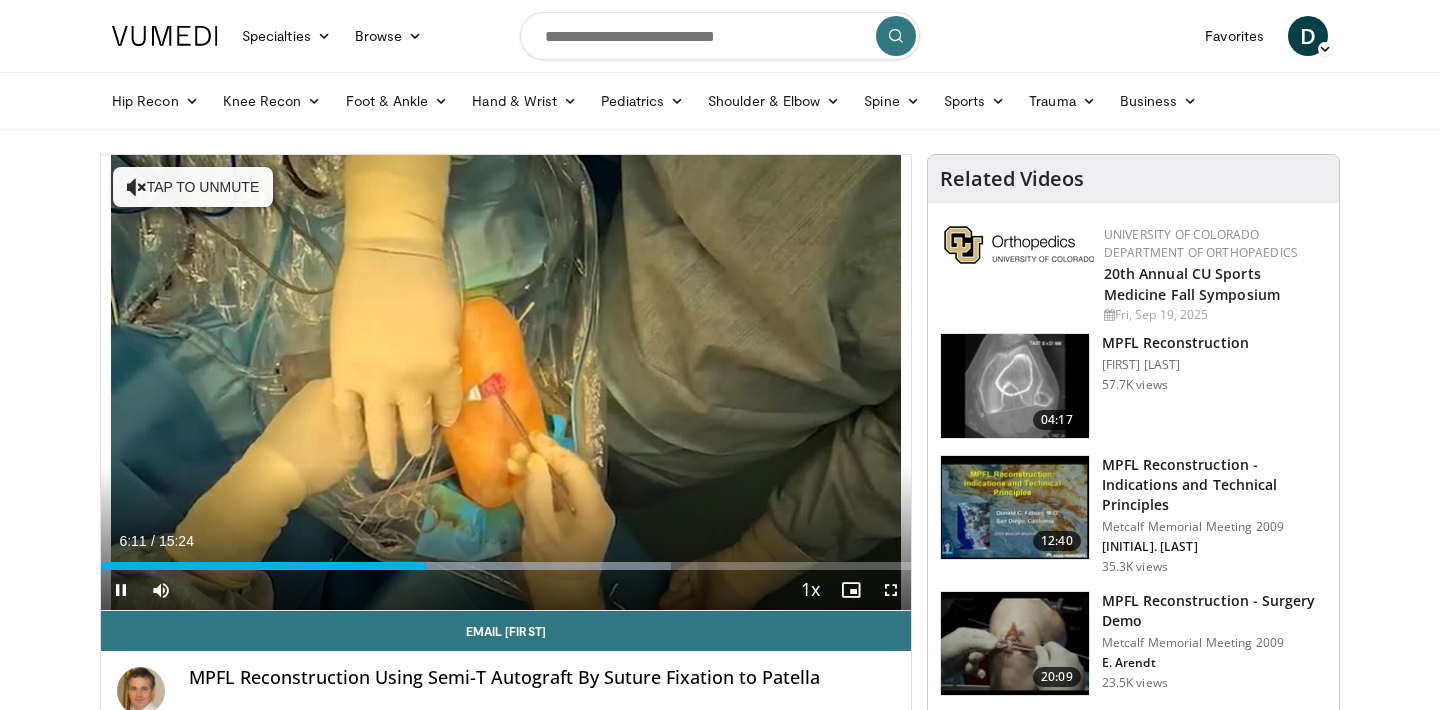 click on "Current Time  6:11 / Duration  15:24 Pause Skip Backward Skip Forward Mute Loaded :  70.36% 06:11 06:45 Stream Type  LIVE Seek to live, currently behind live LIVE   1x Playback Rate 0.5x 0.75x 1x , selected 1.25x 1.5x 1.75x 2x Chapters Chapters Descriptions descriptions off , selected Captions captions off , selected Audio Track en (Main) , selected Fullscreen Enable picture-in-picture mode" at bounding box center [506, 590] 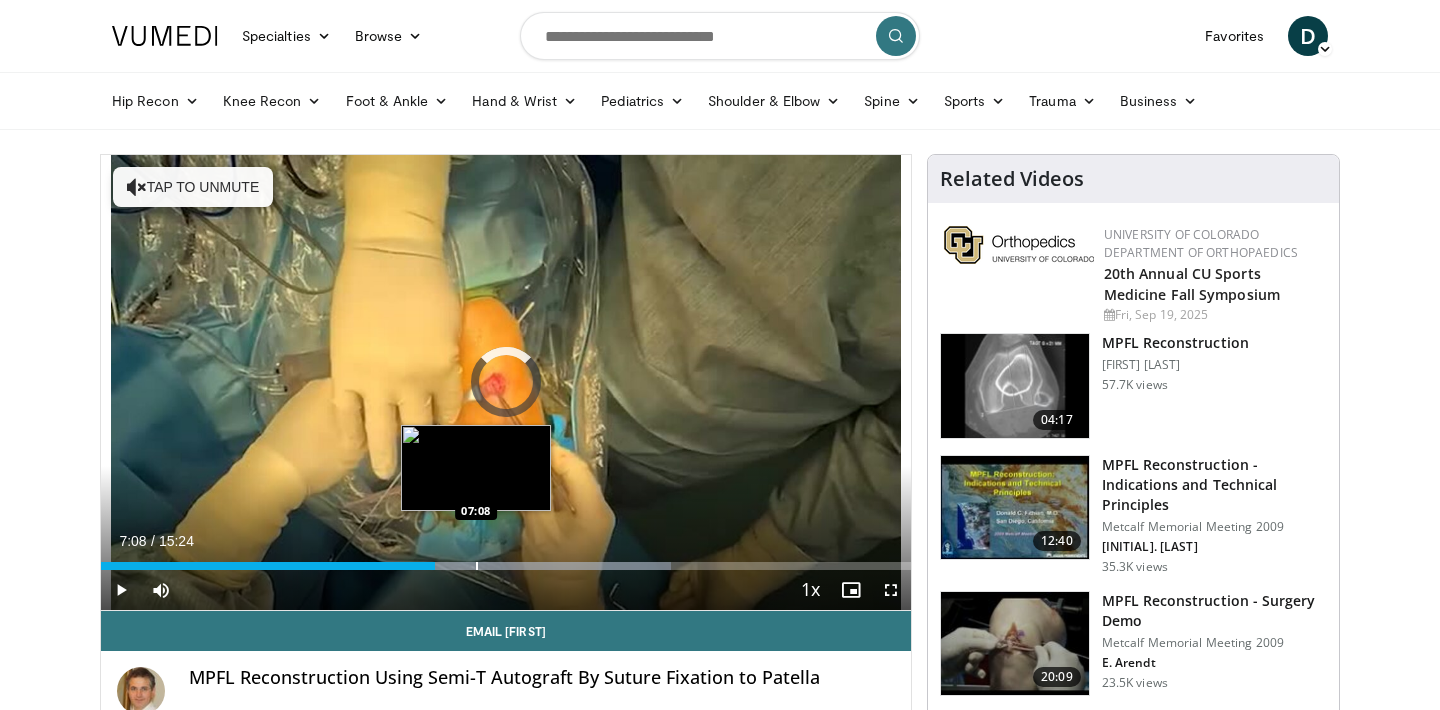 click at bounding box center (477, 566) 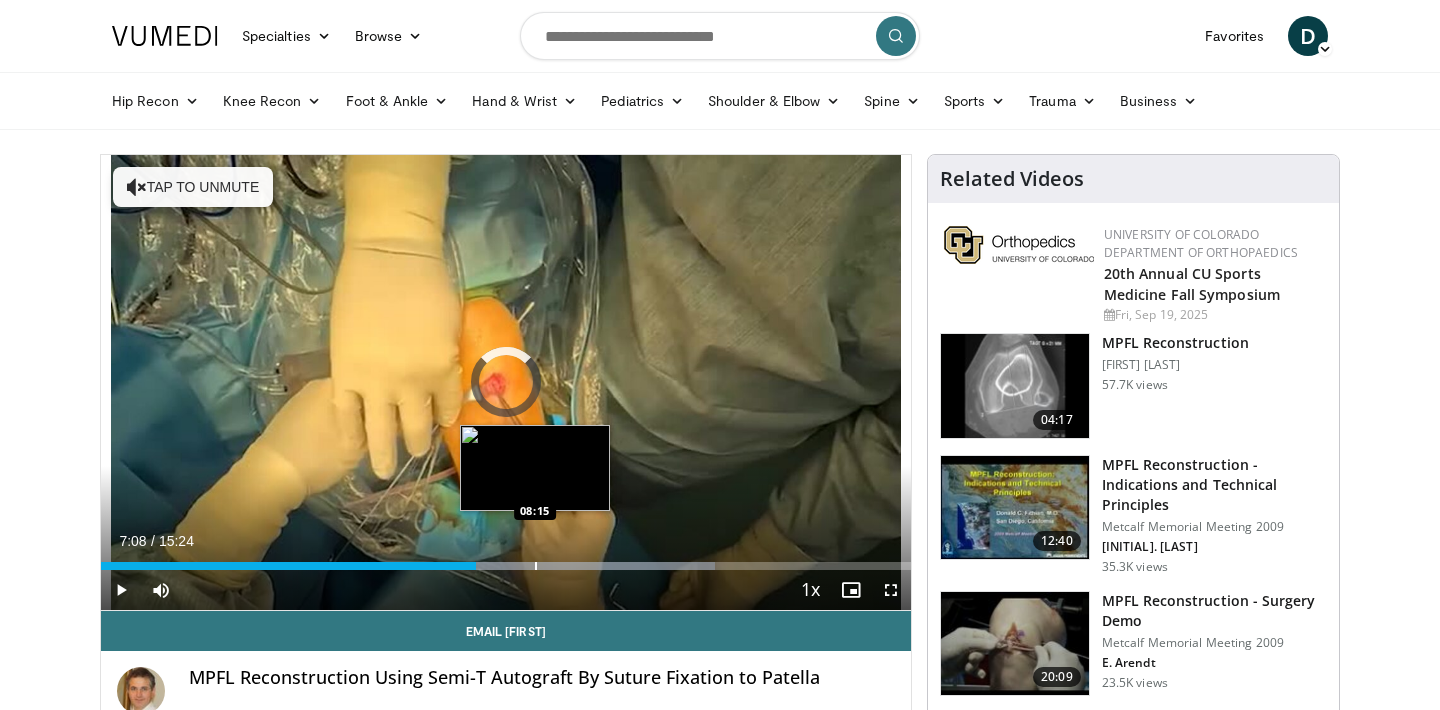 click at bounding box center [536, 566] 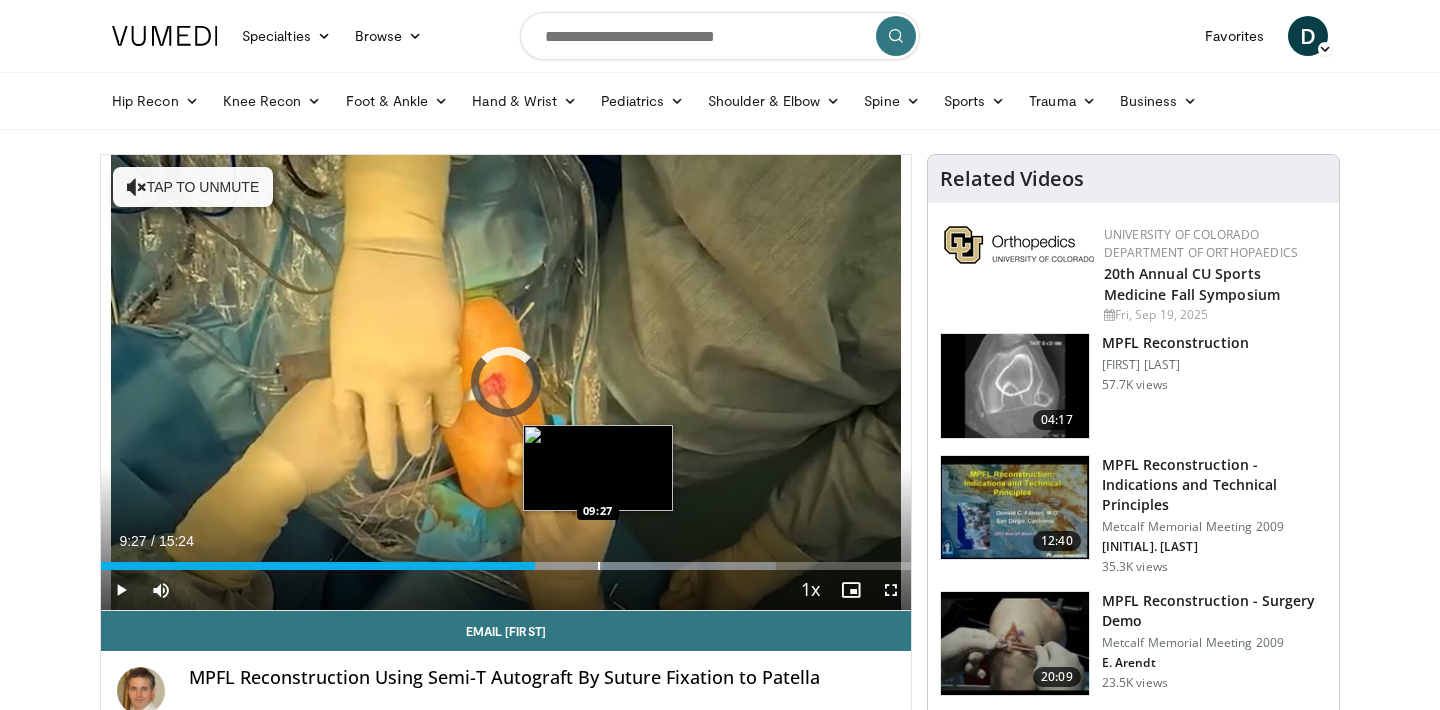click at bounding box center [599, 566] 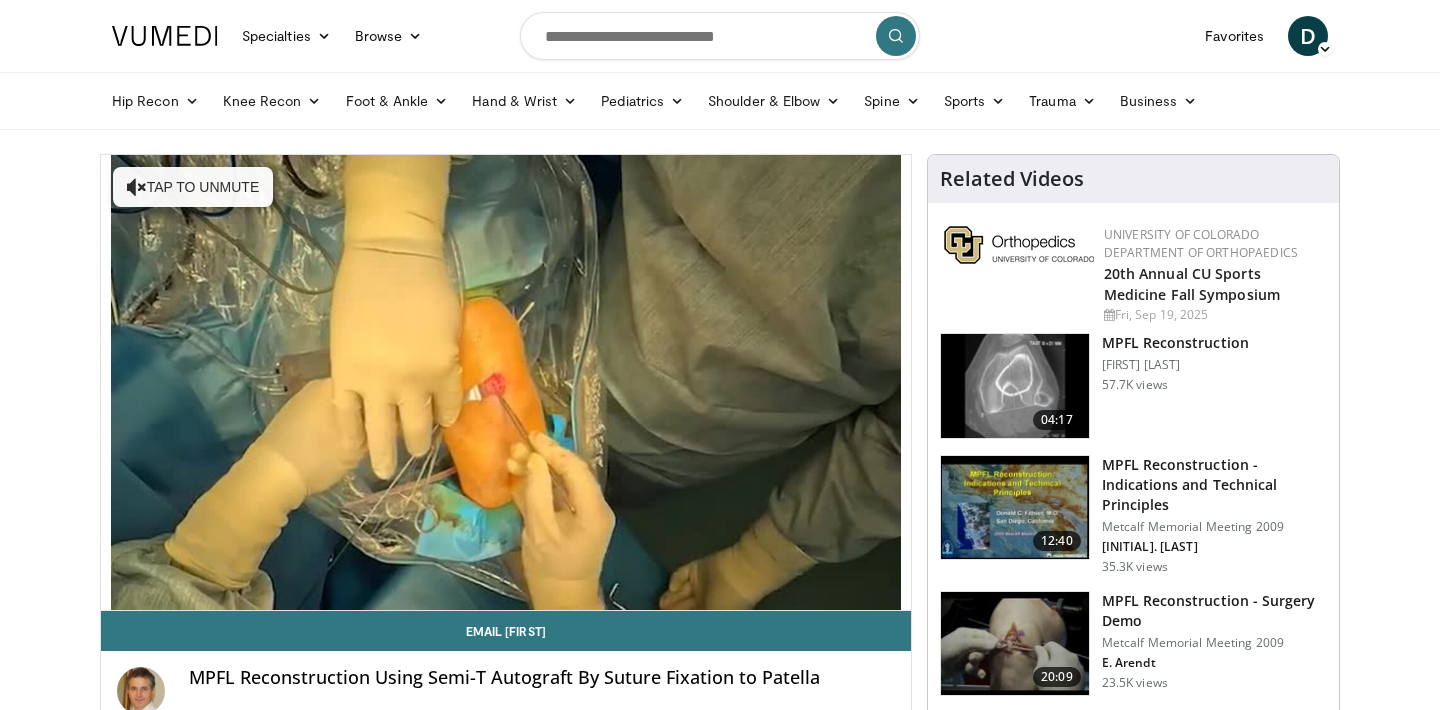 click on "MPFL Reconstruction" at bounding box center (1175, 343) 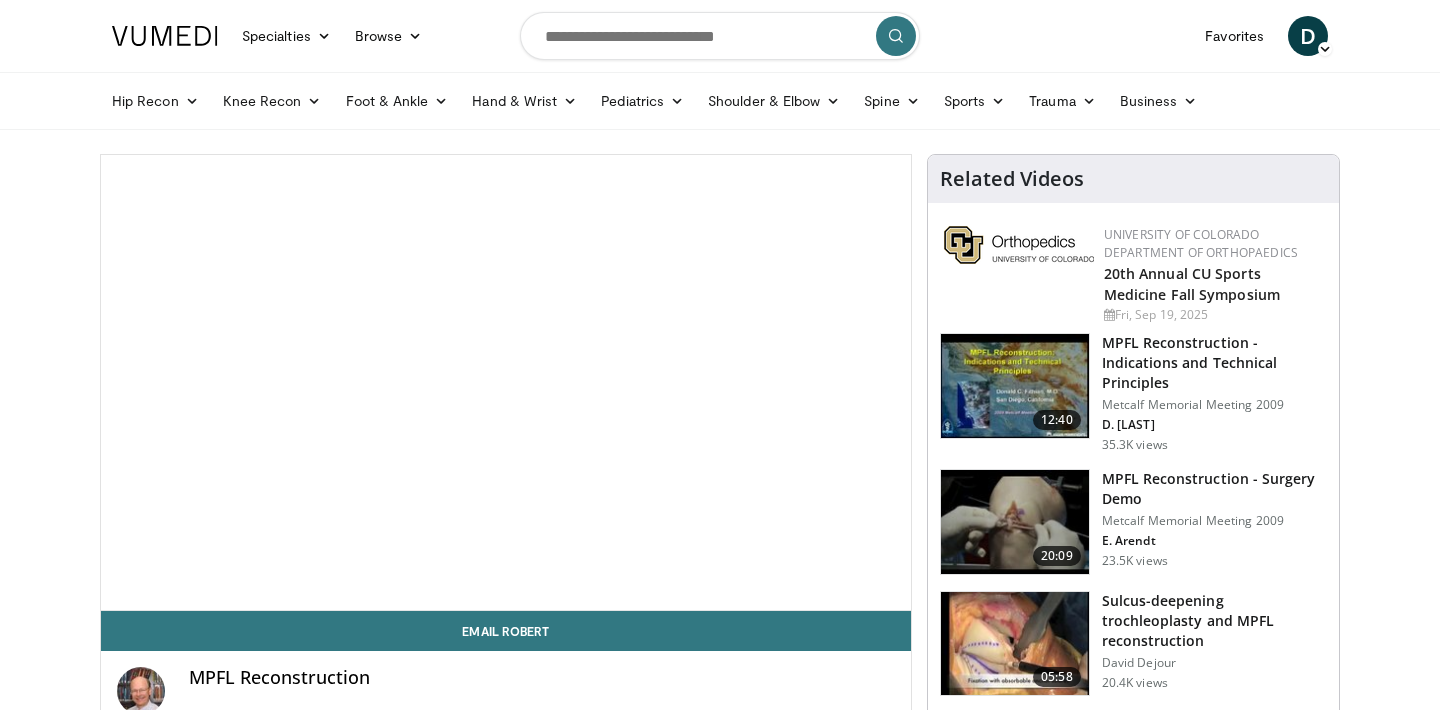 scroll, scrollTop: 0, scrollLeft: 0, axis: both 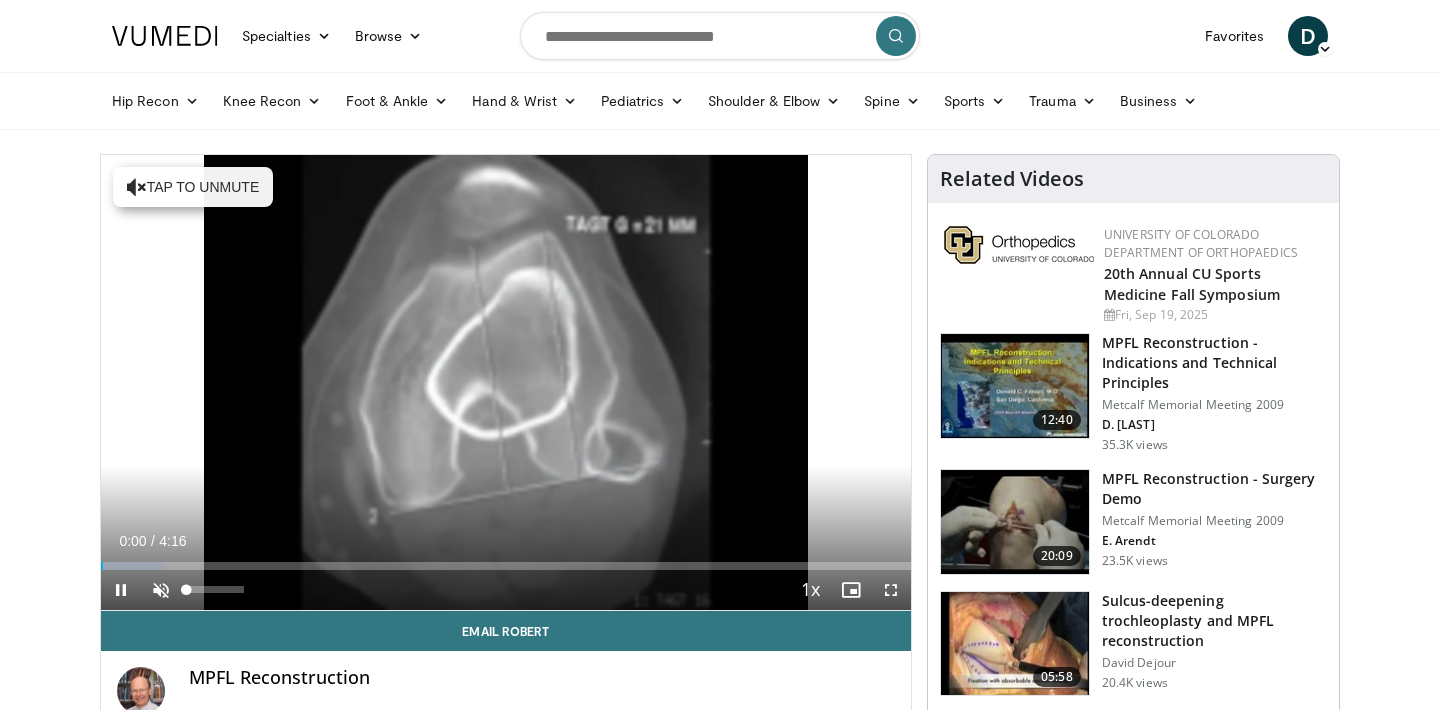 click at bounding box center [161, 590] 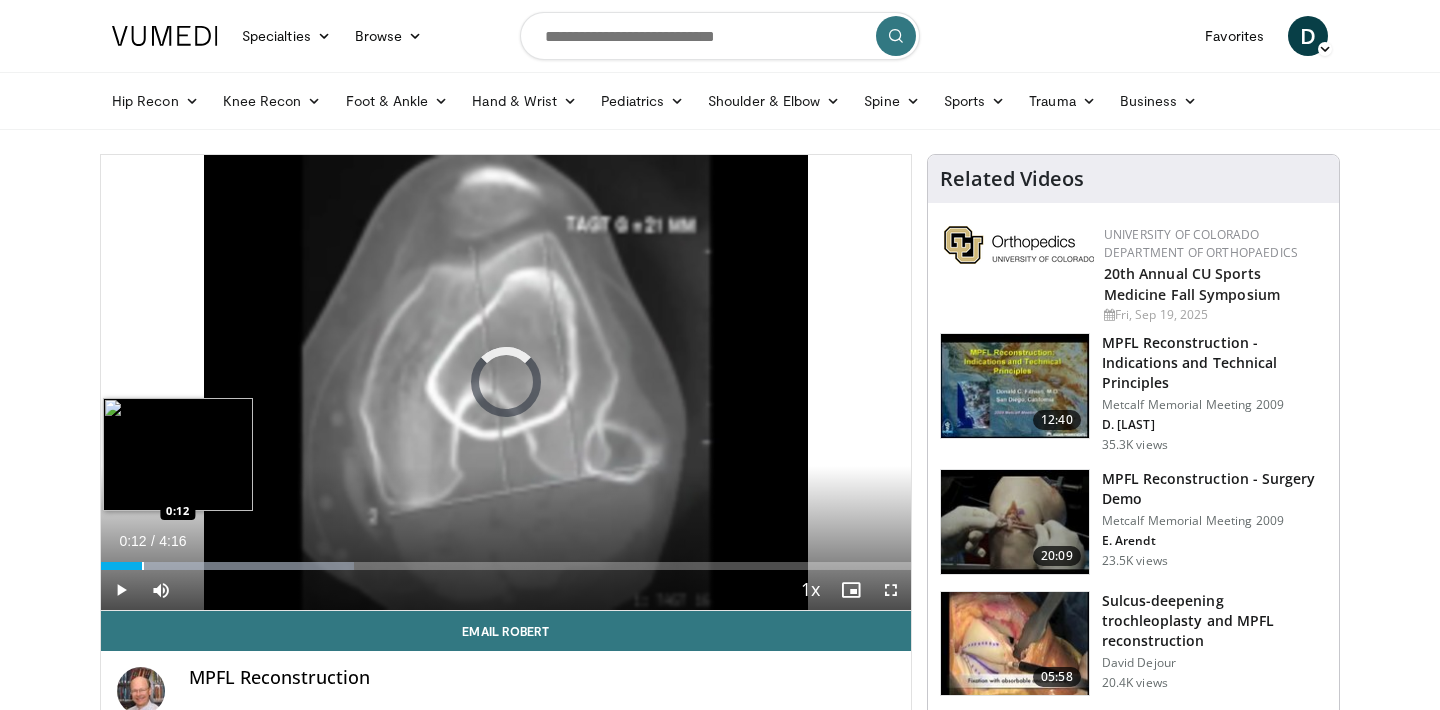 click at bounding box center [143, 566] 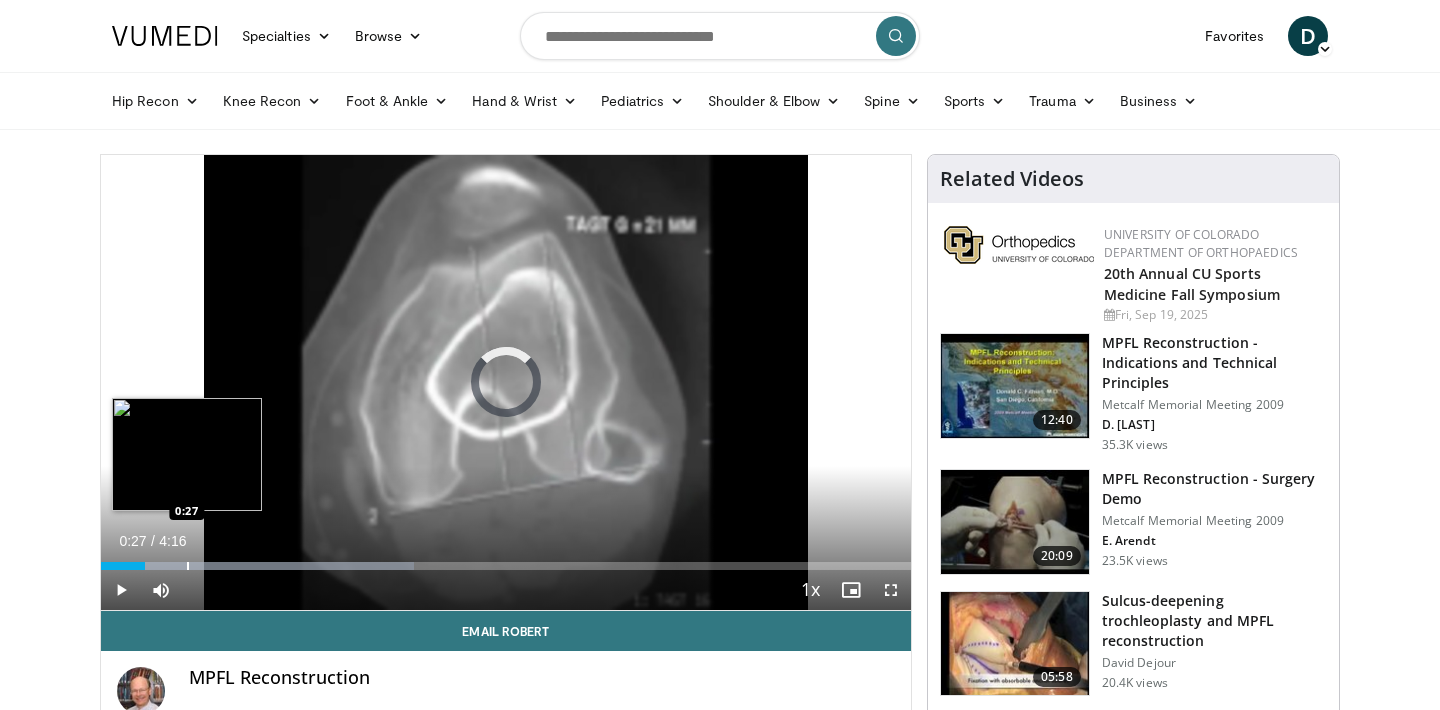 click at bounding box center [188, 566] 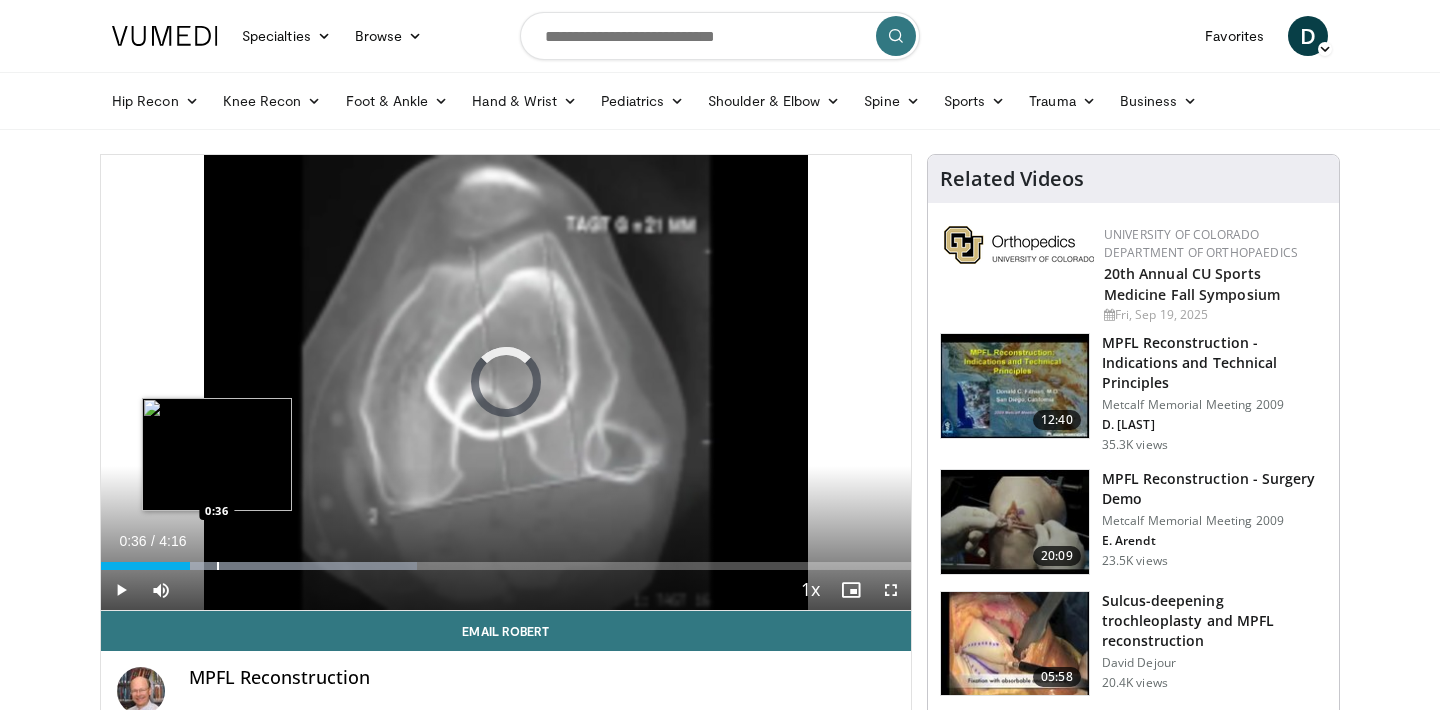 click at bounding box center [218, 566] 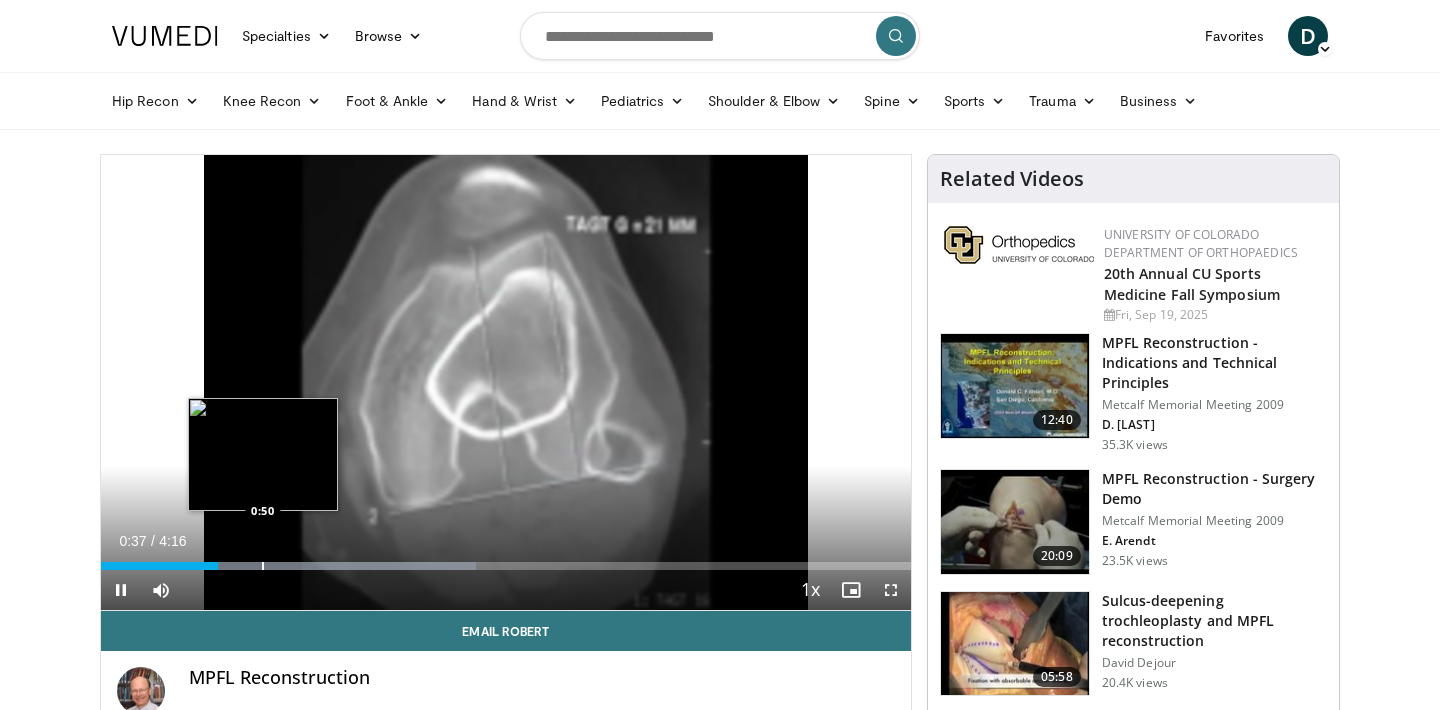 click at bounding box center (263, 566) 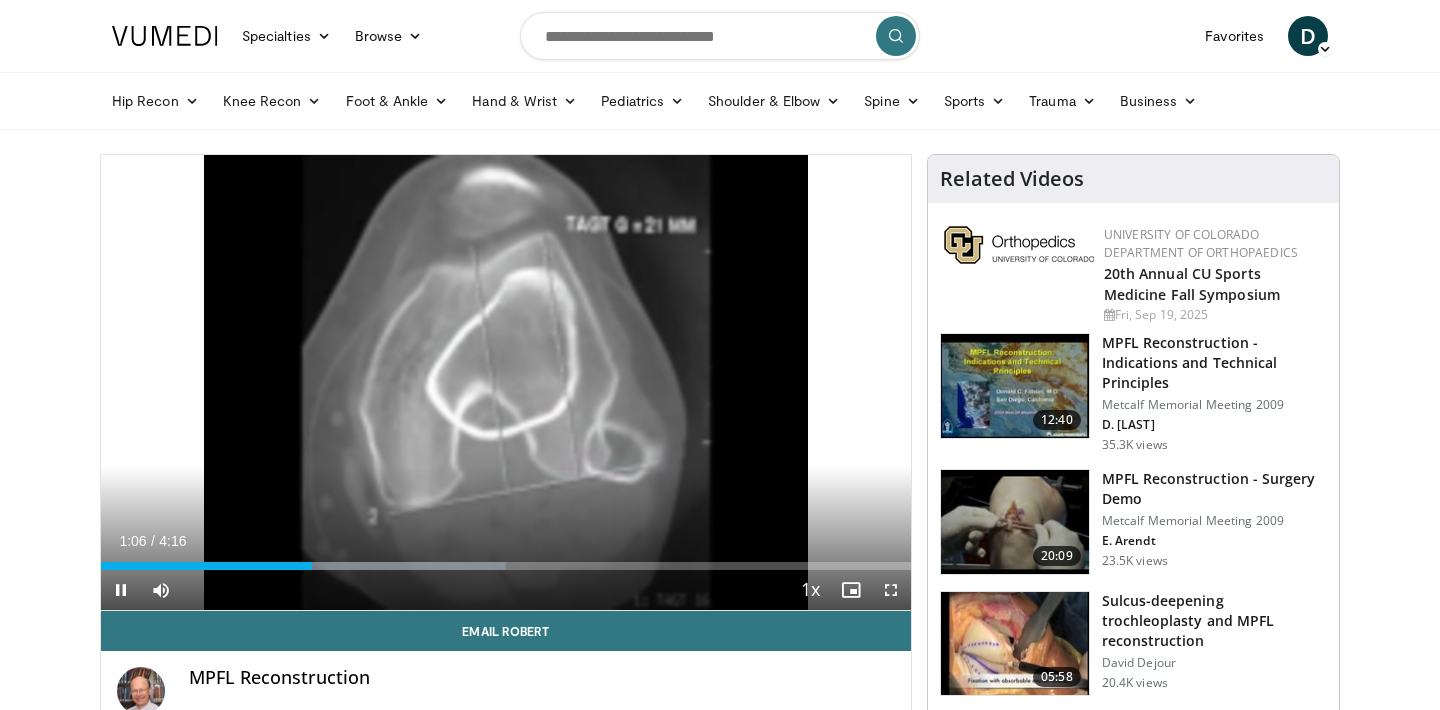 click on "Current Time  1:06 / Duration  4:16 Pause Skip Backward Skip Forward Mute 0% Loaded :  50.08% 1:06 1:02 Stream Type  LIVE Seek to live, currently behind live LIVE   1x Playback Rate 0.5x 0.75x 1x , selected 1.25x 1.5x 1.75x 2x Chapters Chapters Descriptions descriptions off , selected Captions captions off , selected Audio Track en (Main) , selected Fullscreen Enable picture-in-picture mode" at bounding box center (506, 590) 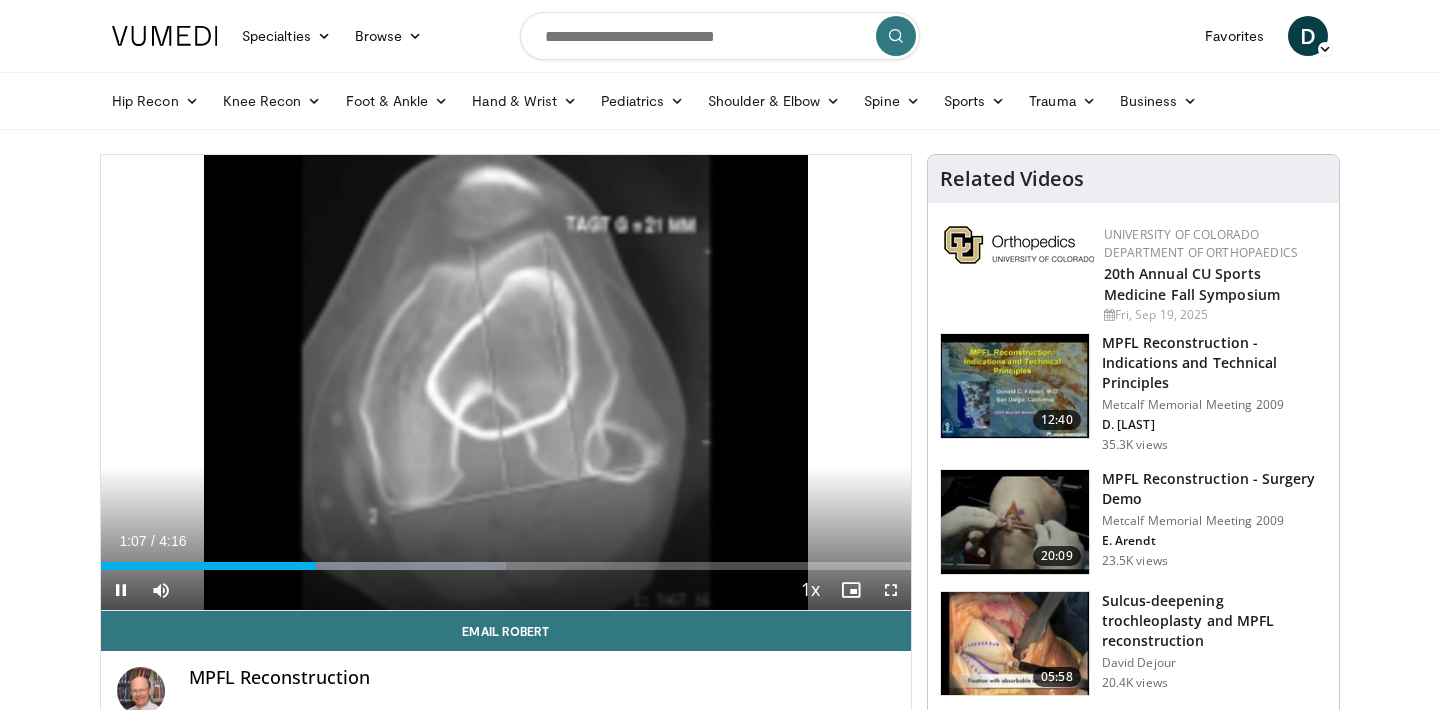 click on "Current Time  1:07 / Duration  4:16 Pause Skip Backward Skip Forward Mute 0% Loaded :  50.08% 1:08 1:19 Stream Type  LIVE Seek to live, currently behind live LIVE   1x Playback Rate 0.5x 0.75x 1x , selected 1.25x 1.5x 1.75x 2x Chapters Chapters Descriptions descriptions off , selected Captions captions off , selected Audio Track en (Main) , selected Fullscreen Enable picture-in-picture mode" at bounding box center [506, 590] 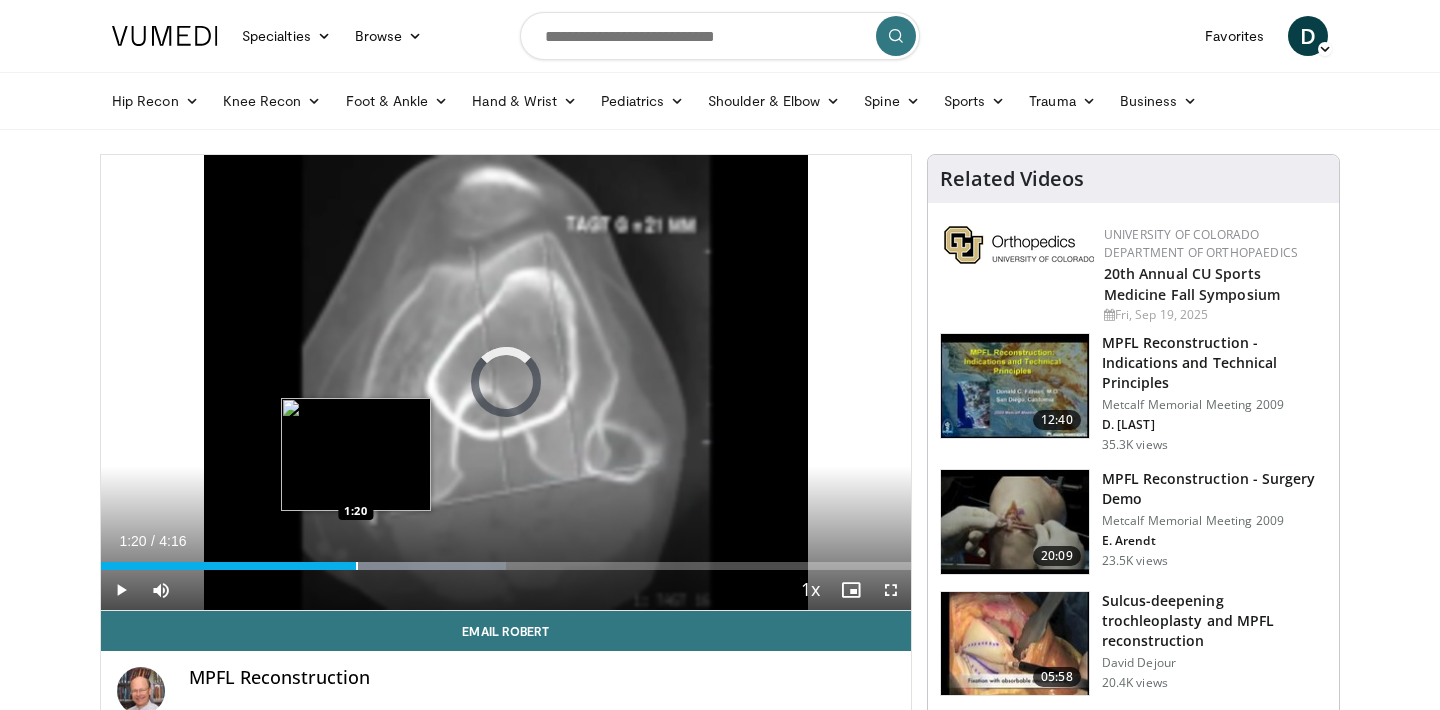 click at bounding box center [357, 566] 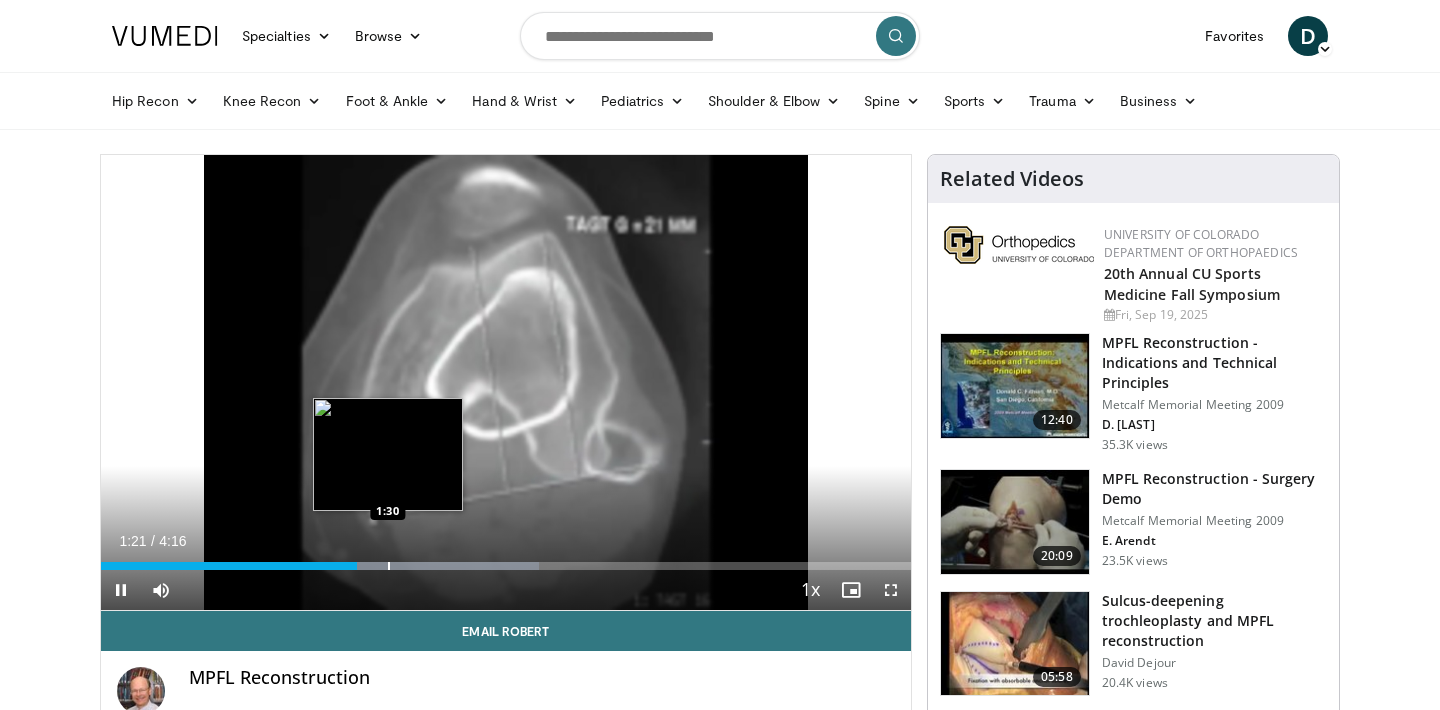 click at bounding box center [389, 566] 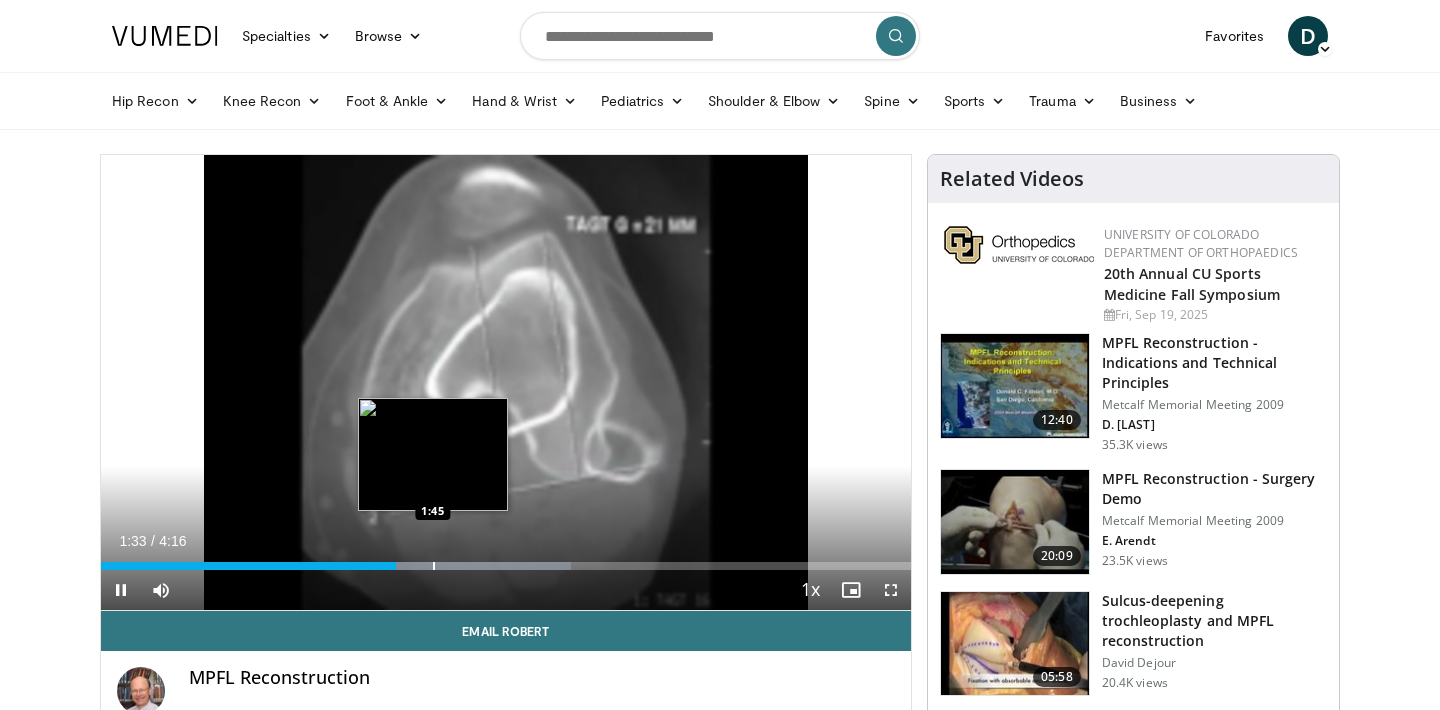 click at bounding box center (434, 566) 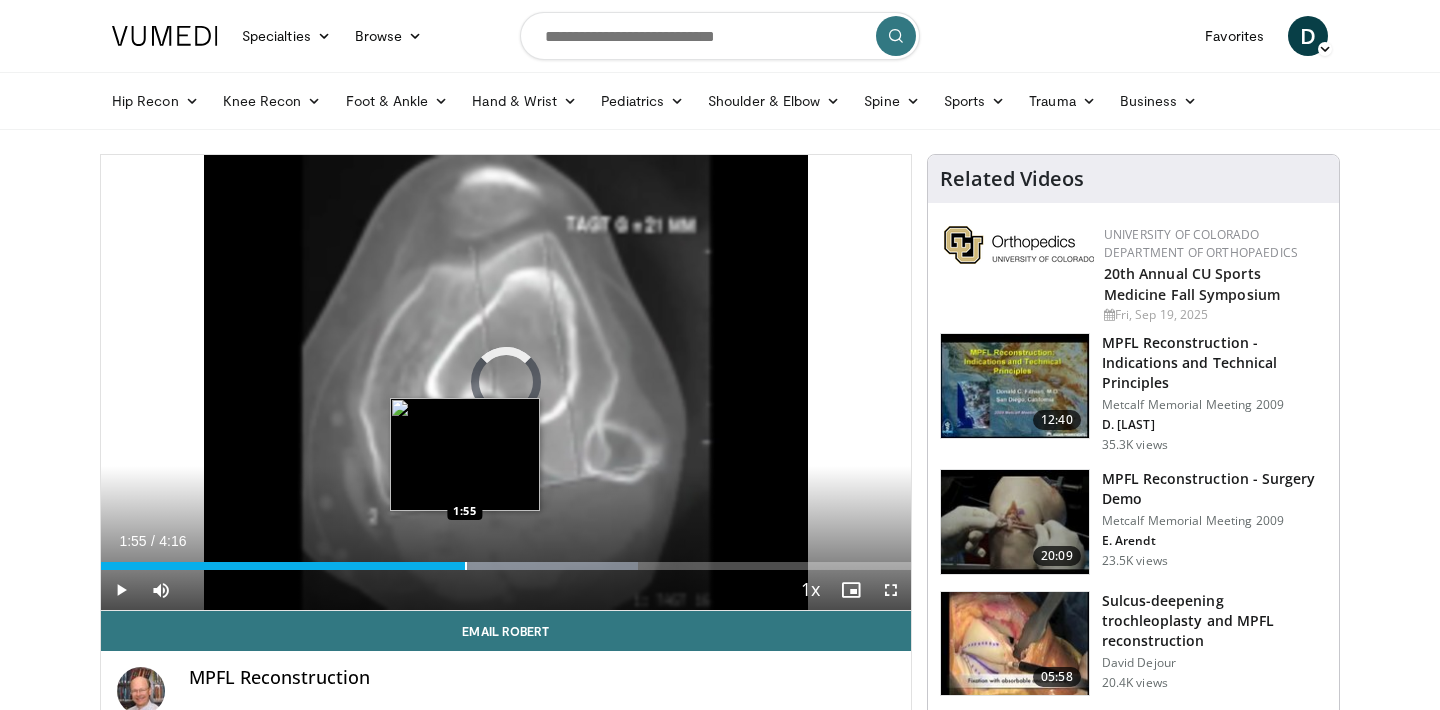 click at bounding box center (466, 566) 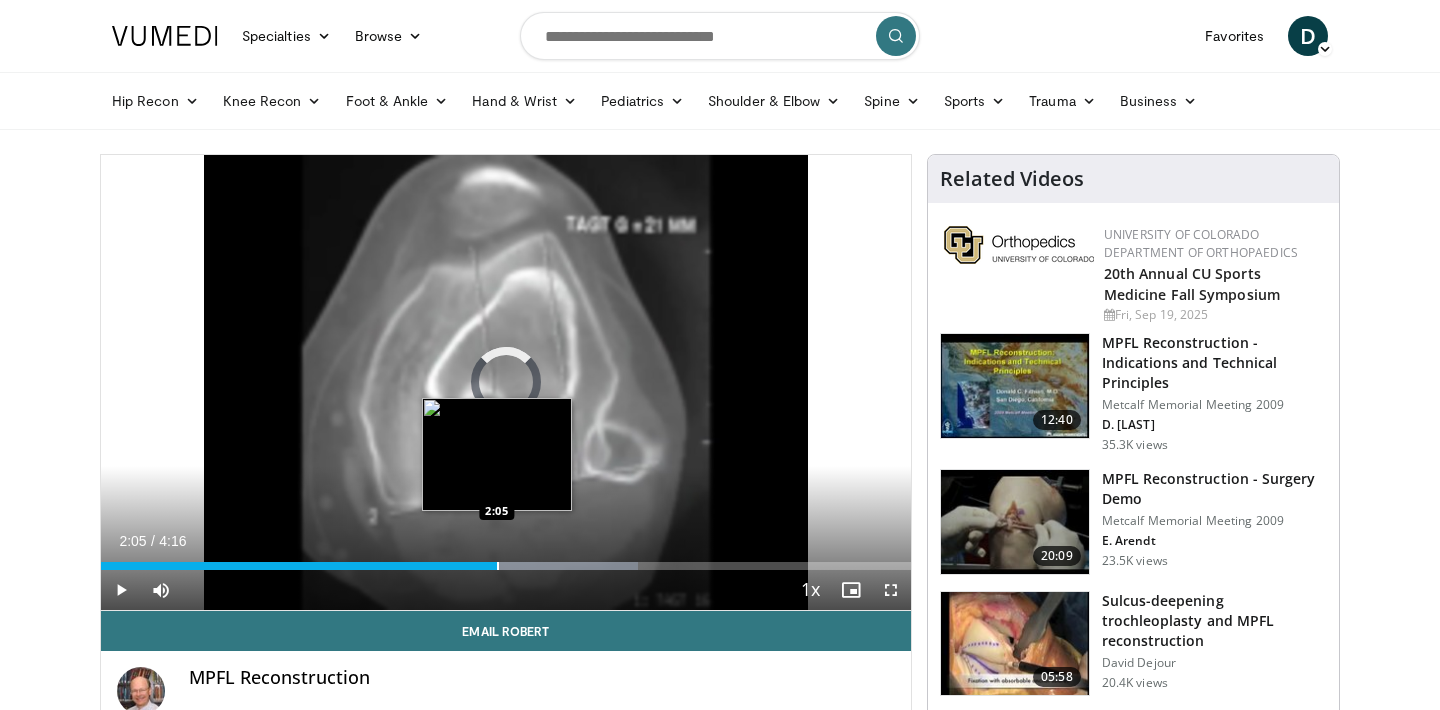 click at bounding box center [498, 566] 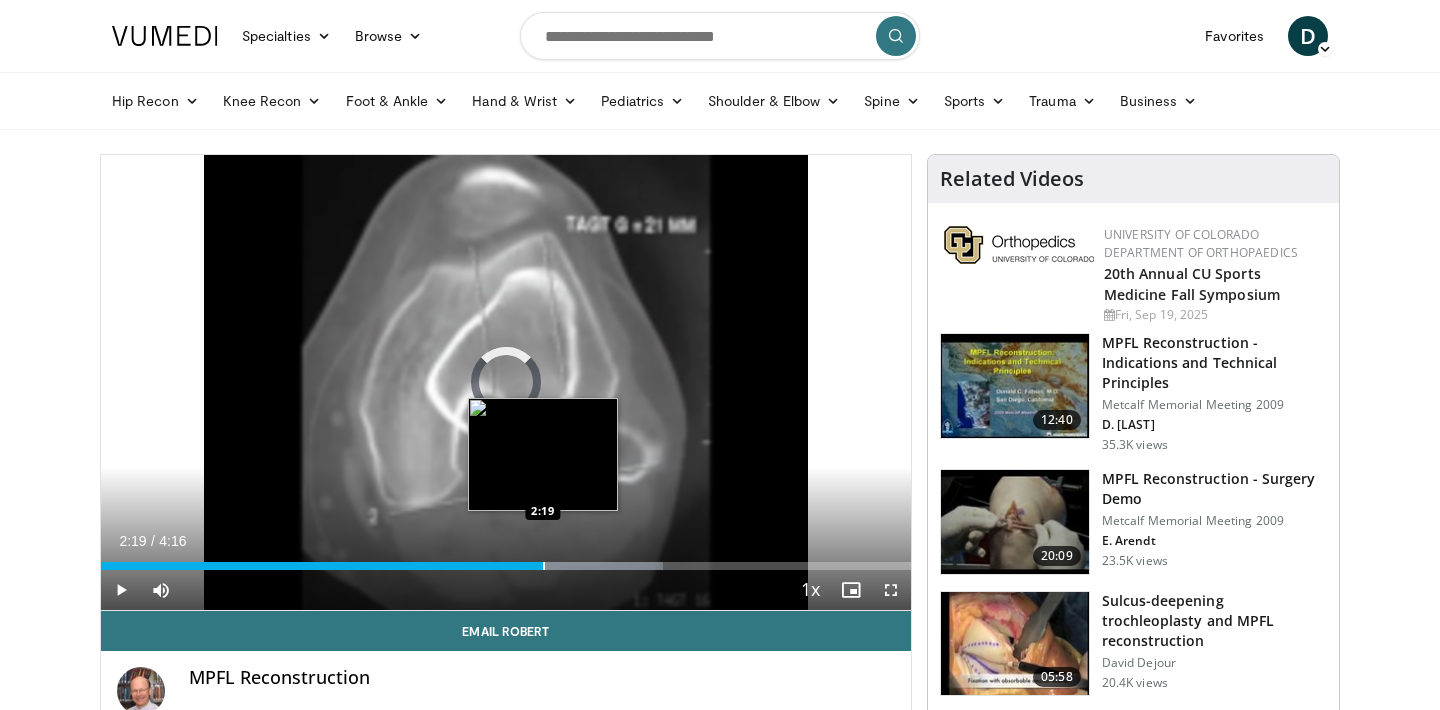 click at bounding box center [544, 566] 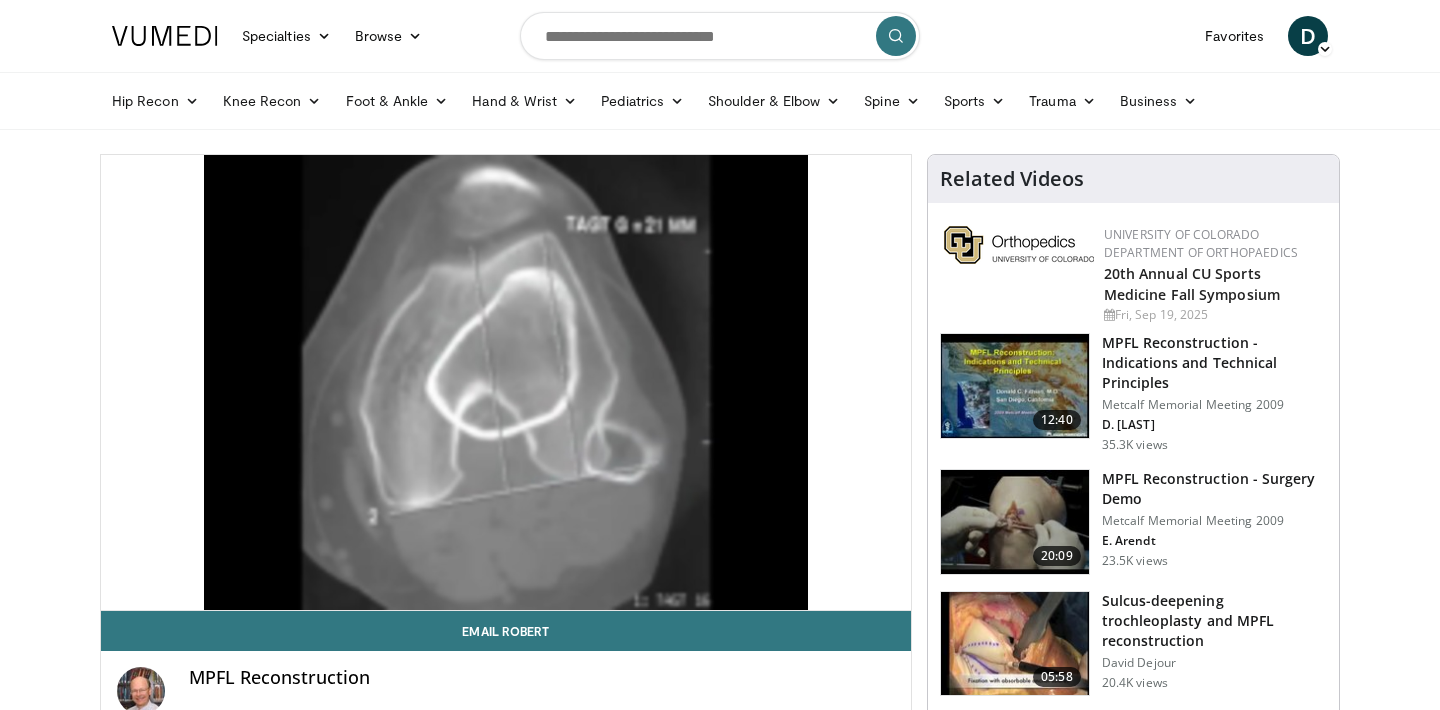 click on "**********" at bounding box center (506, 383) 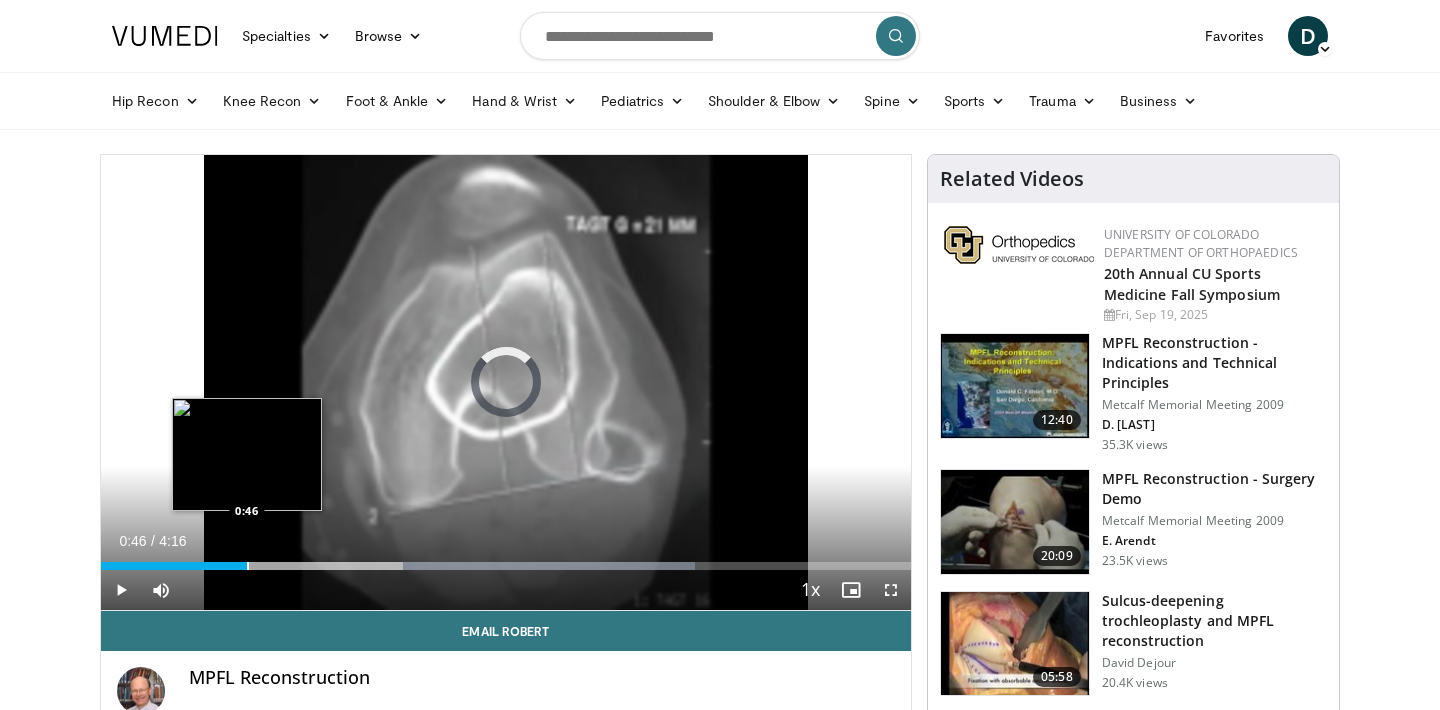 click at bounding box center [248, 566] 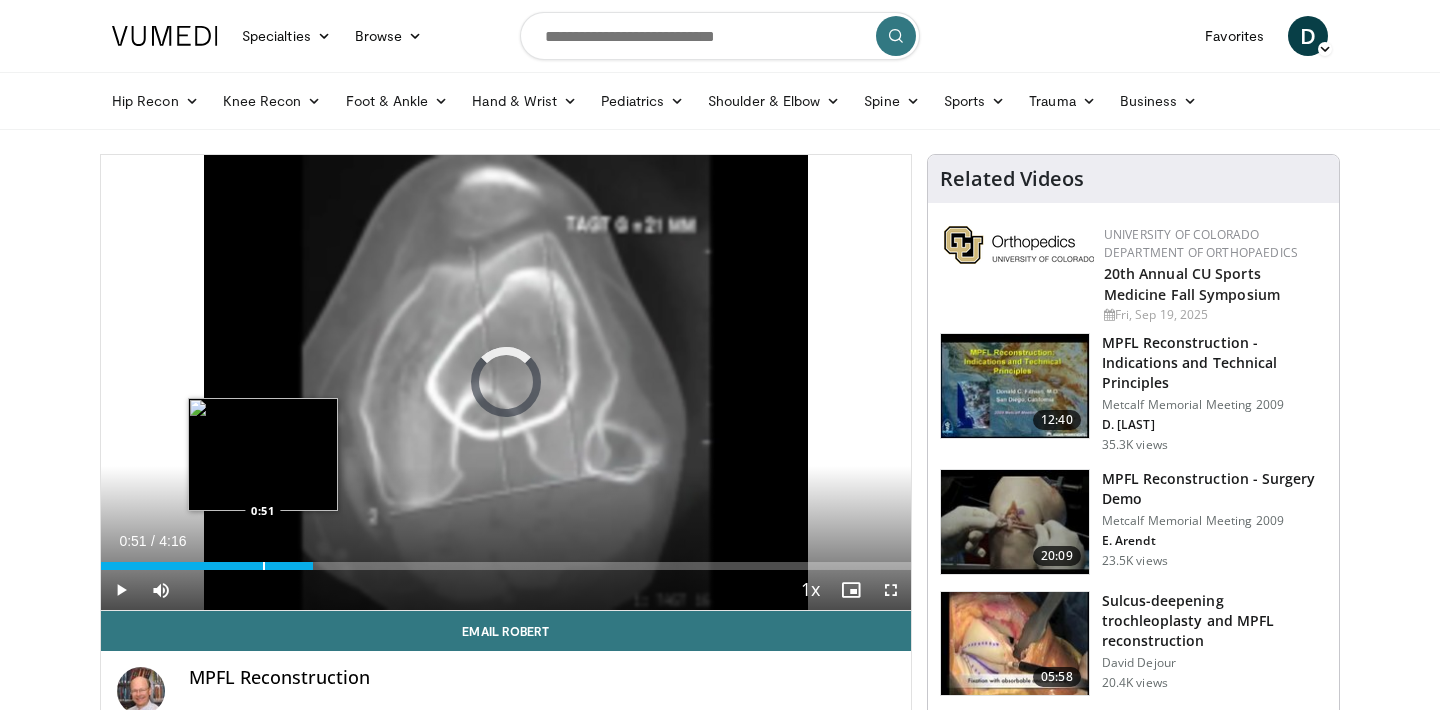 click at bounding box center [264, 566] 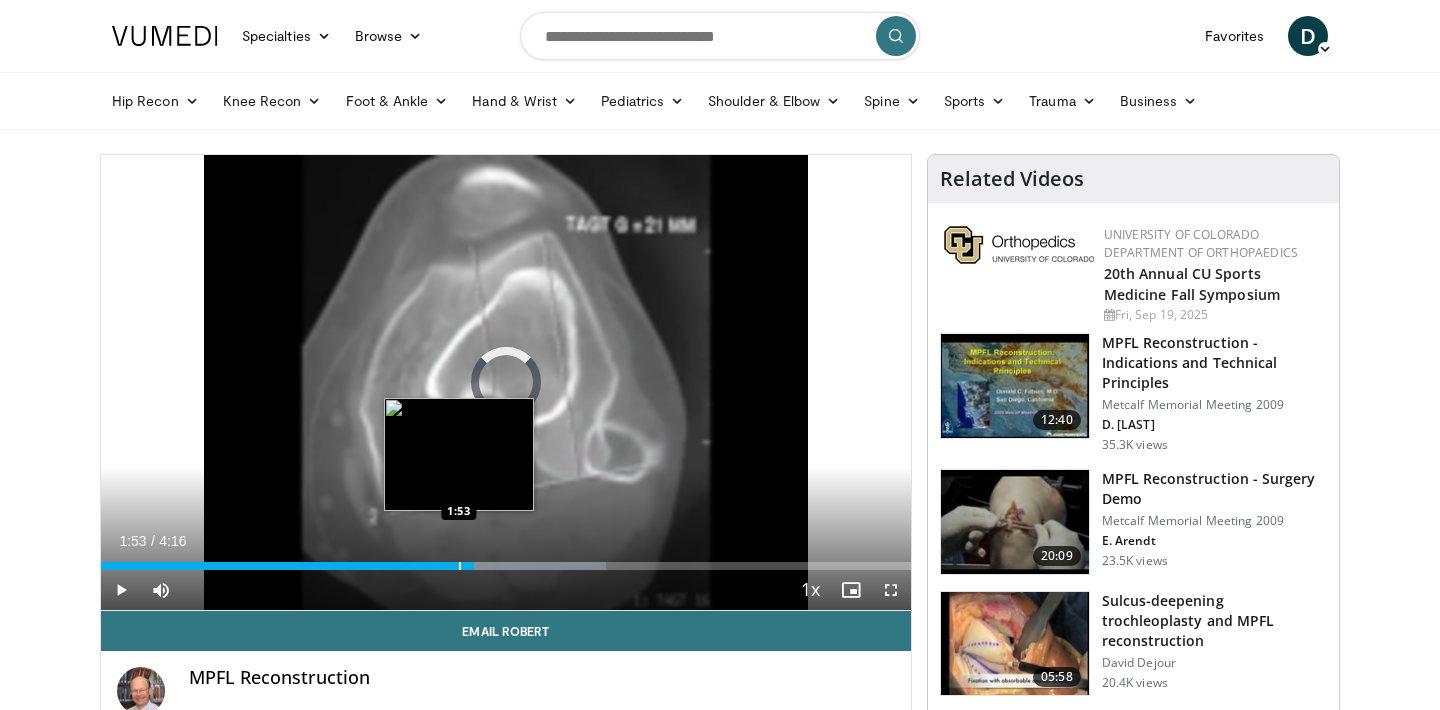 click at bounding box center [460, 566] 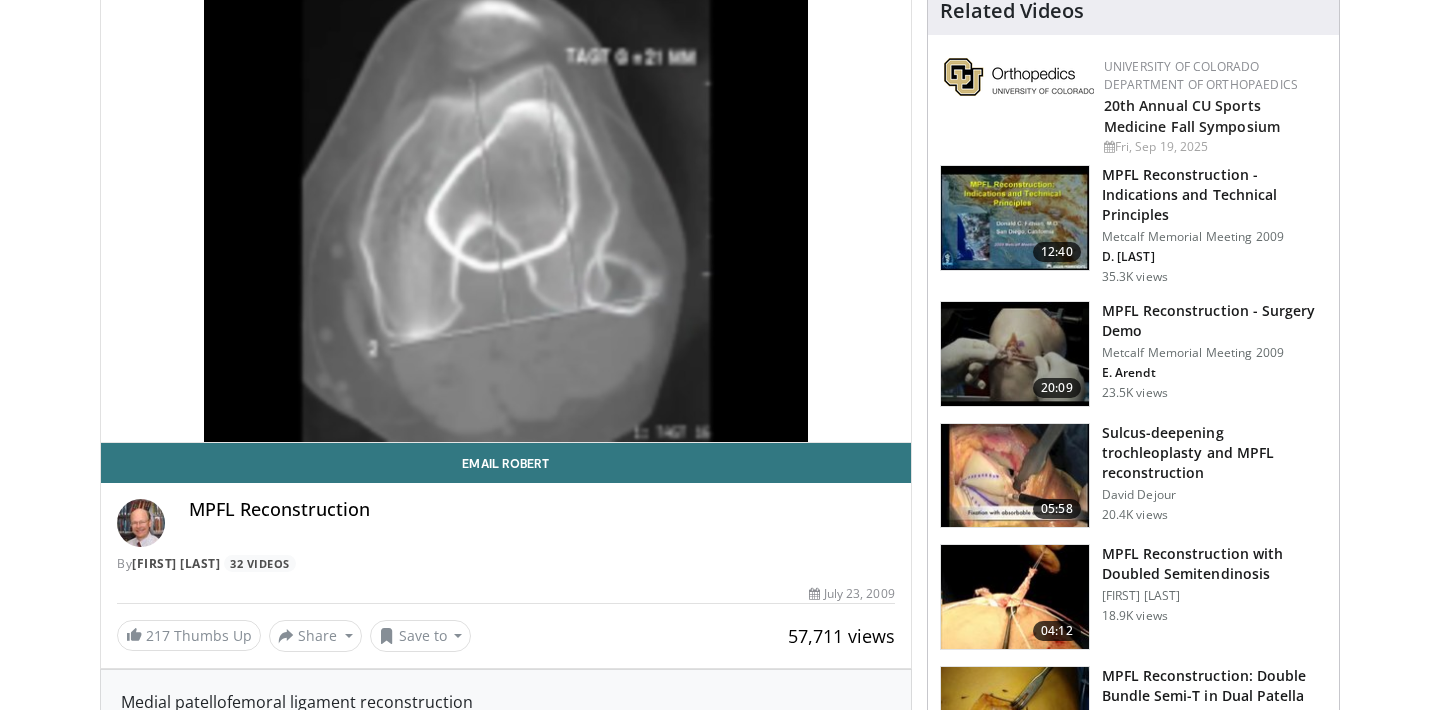 scroll, scrollTop: 180, scrollLeft: 0, axis: vertical 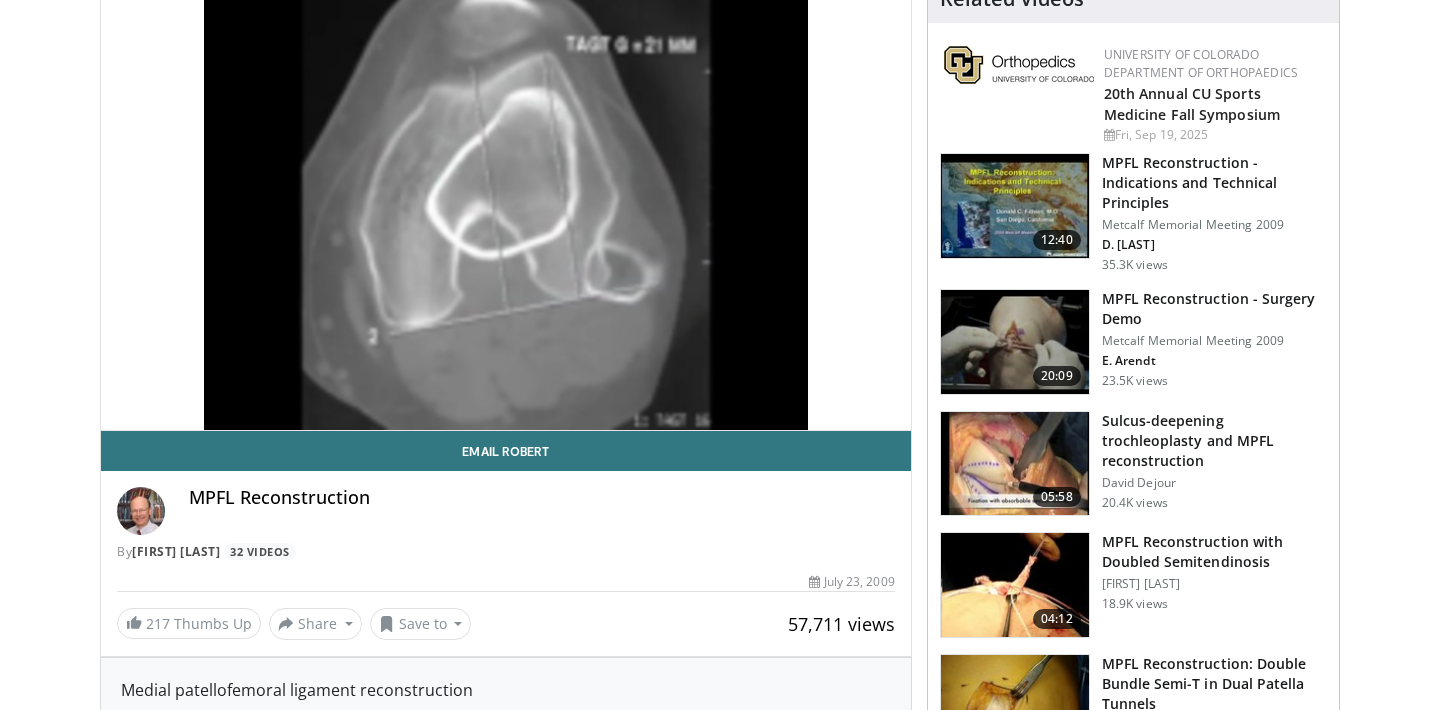 click on "MPFL Reconstruction with Doubled Semitendinosis" at bounding box center [1214, 552] 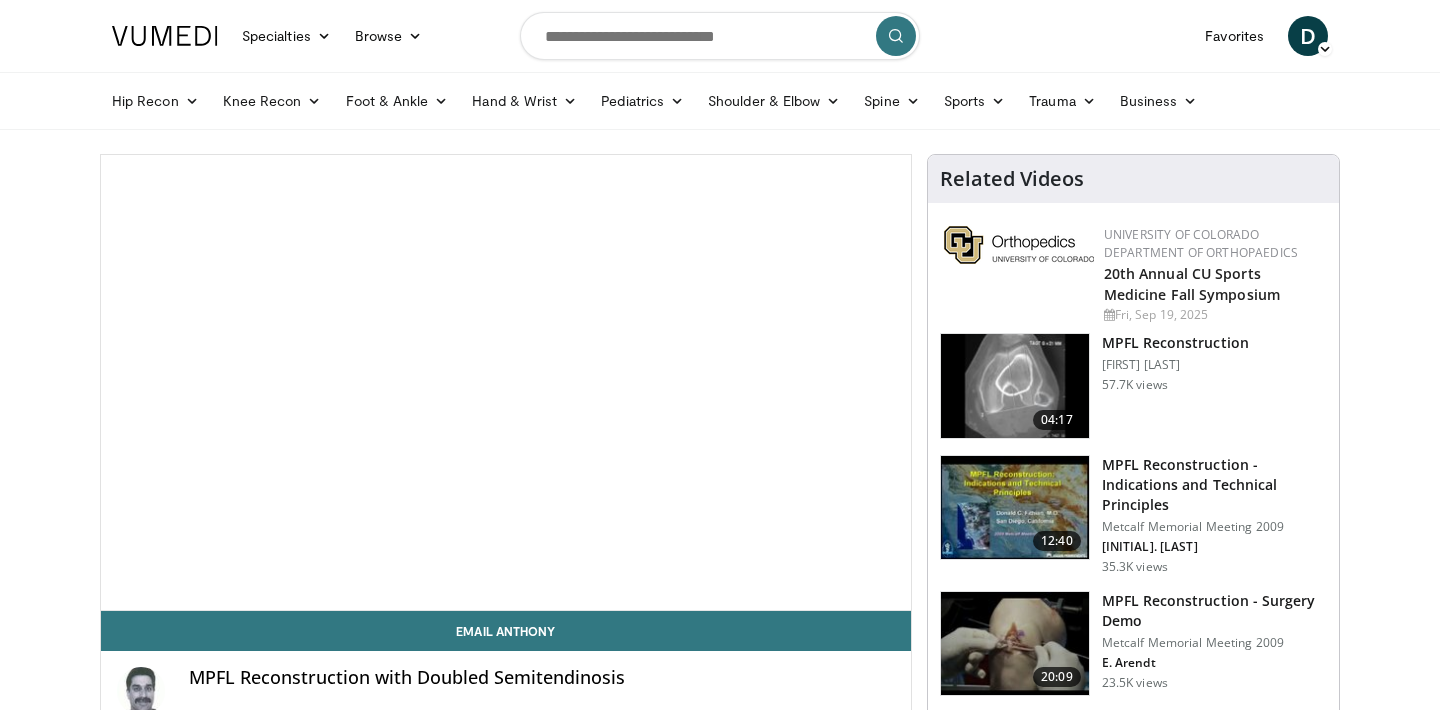 scroll, scrollTop: 0, scrollLeft: 0, axis: both 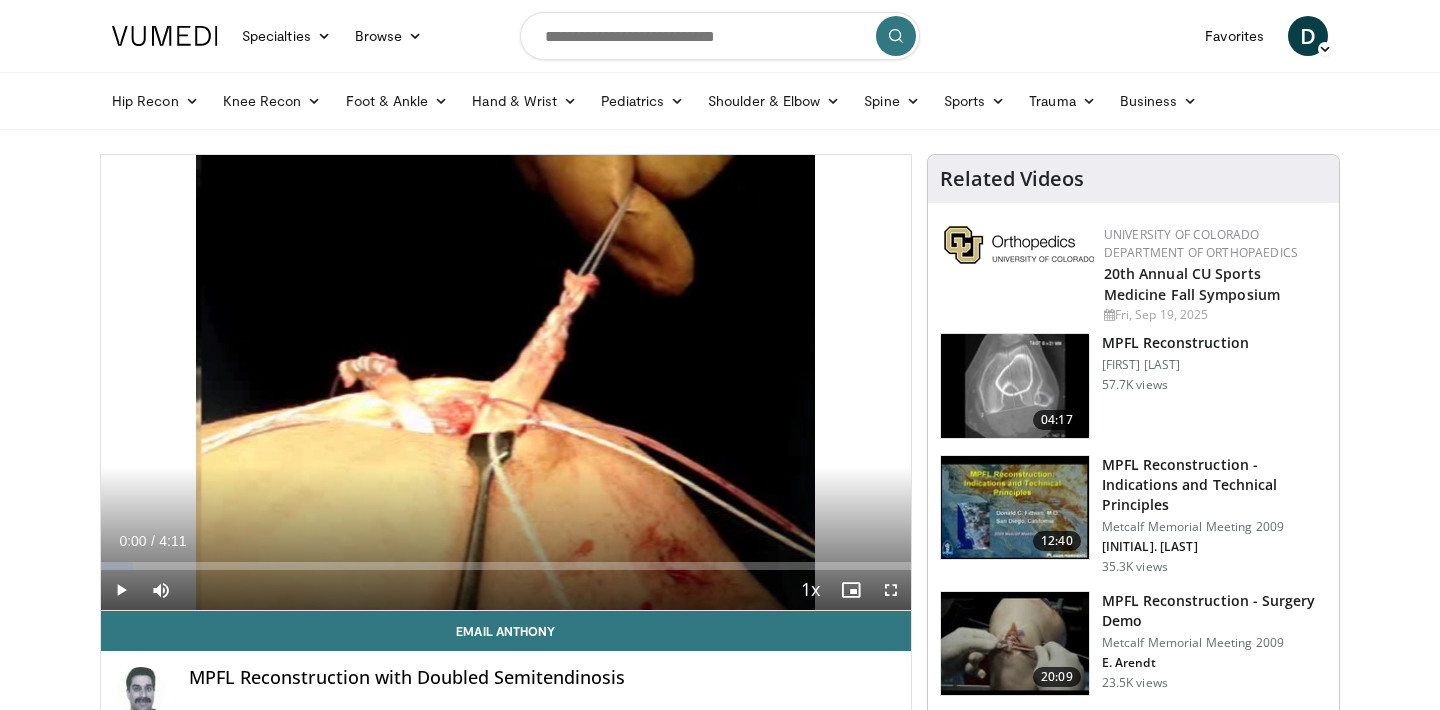 click at bounding box center [121, 590] 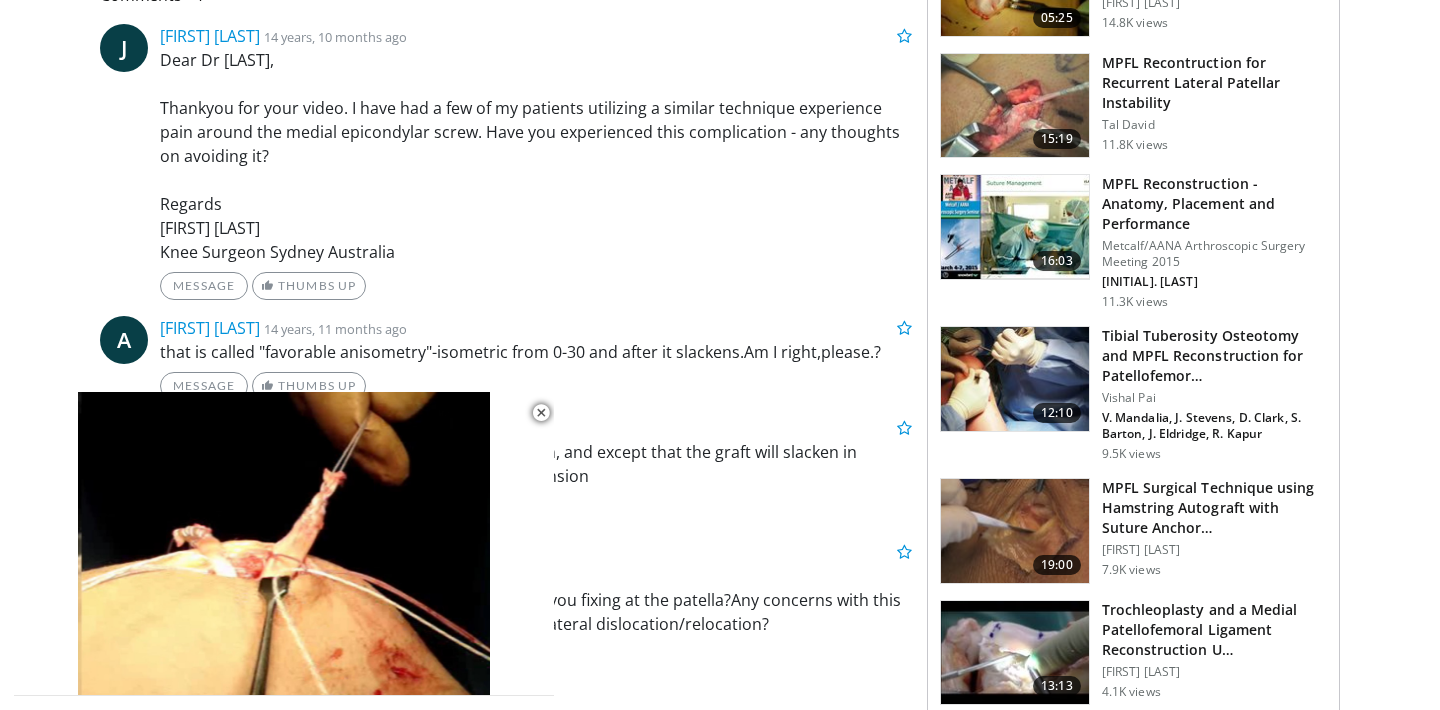 scroll, scrollTop: 897, scrollLeft: 0, axis: vertical 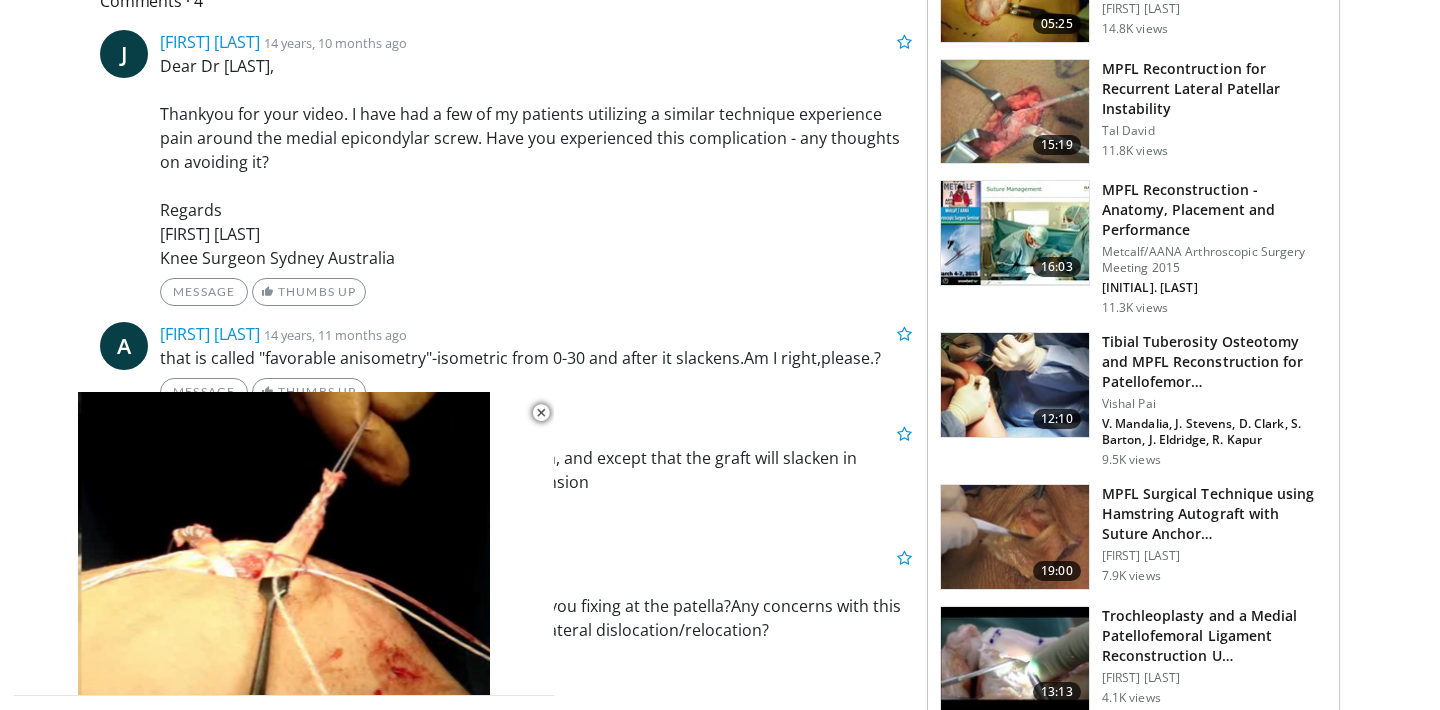 click on "MPFL Recontruction for Recurrent Lateral Patellar Instability" at bounding box center (1214, 89) 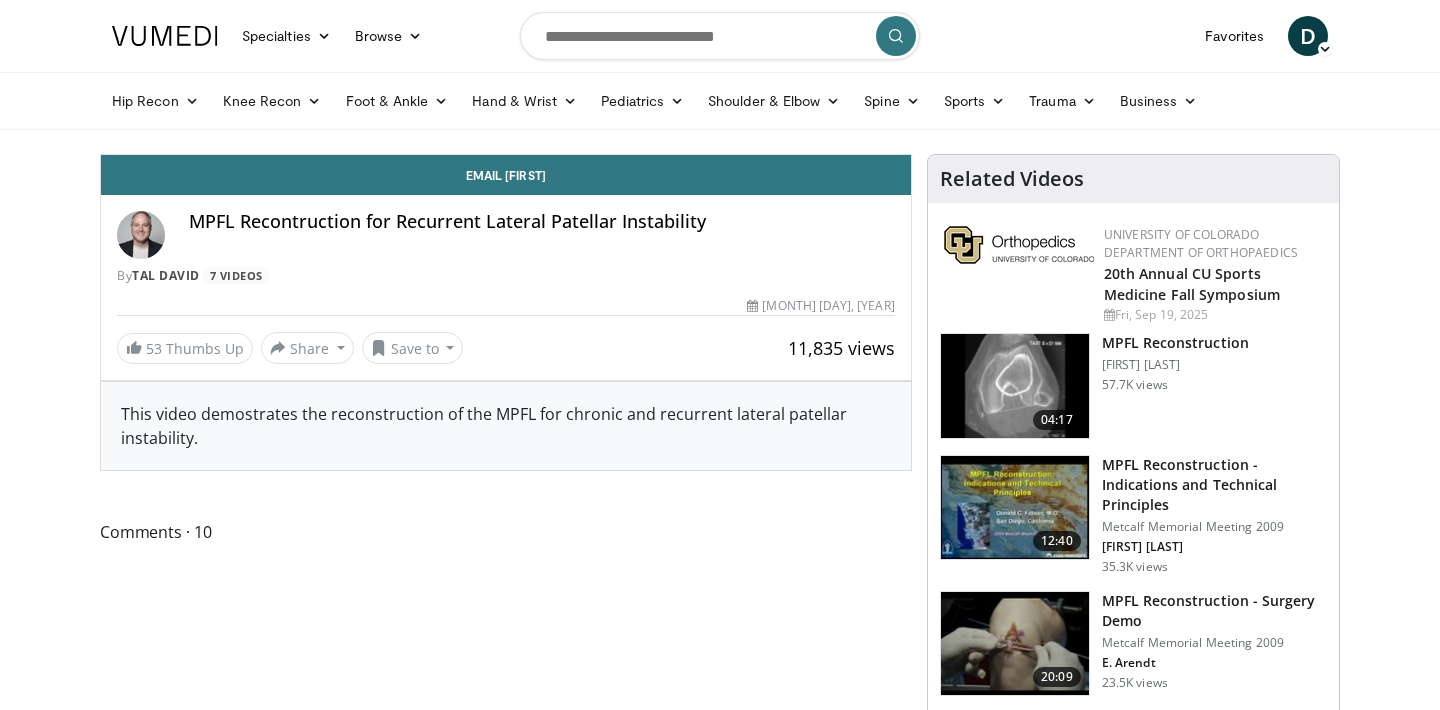 scroll, scrollTop: 0, scrollLeft: 0, axis: both 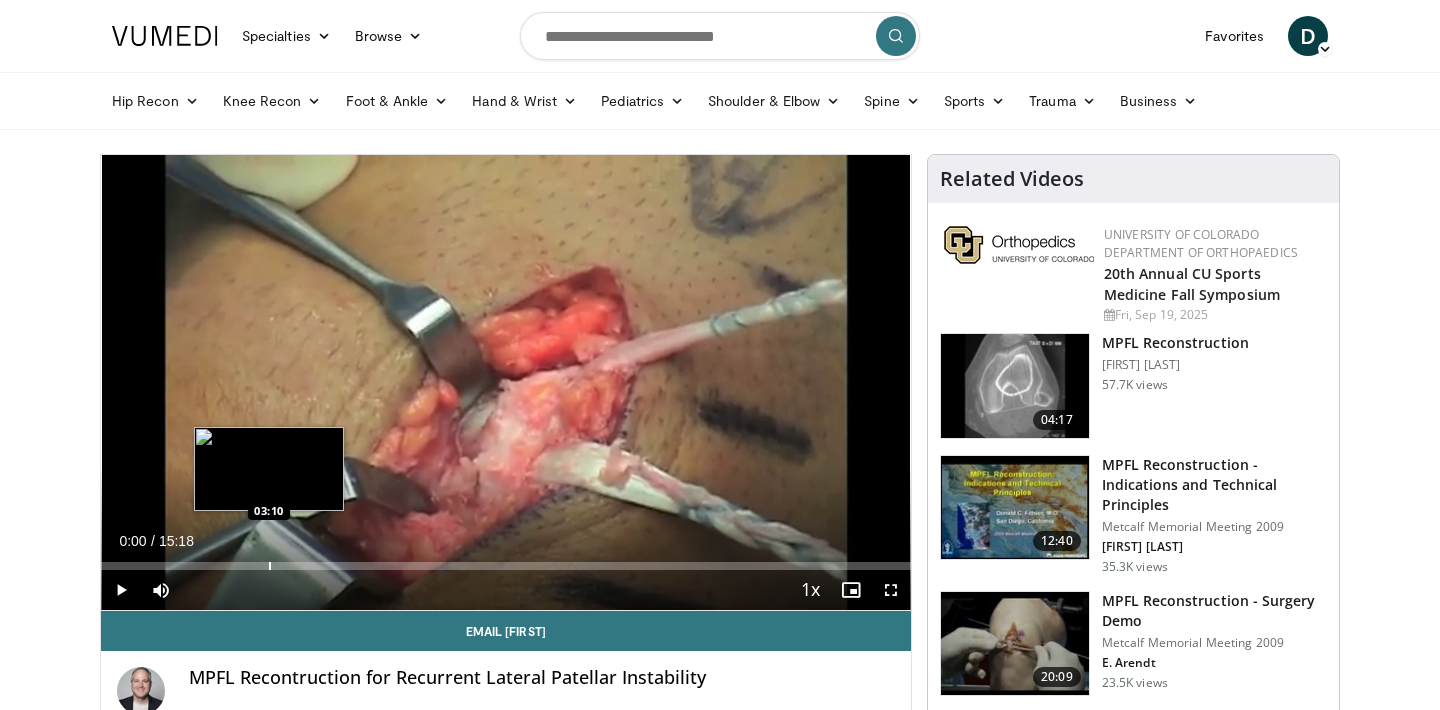 click at bounding box center [270, 566] 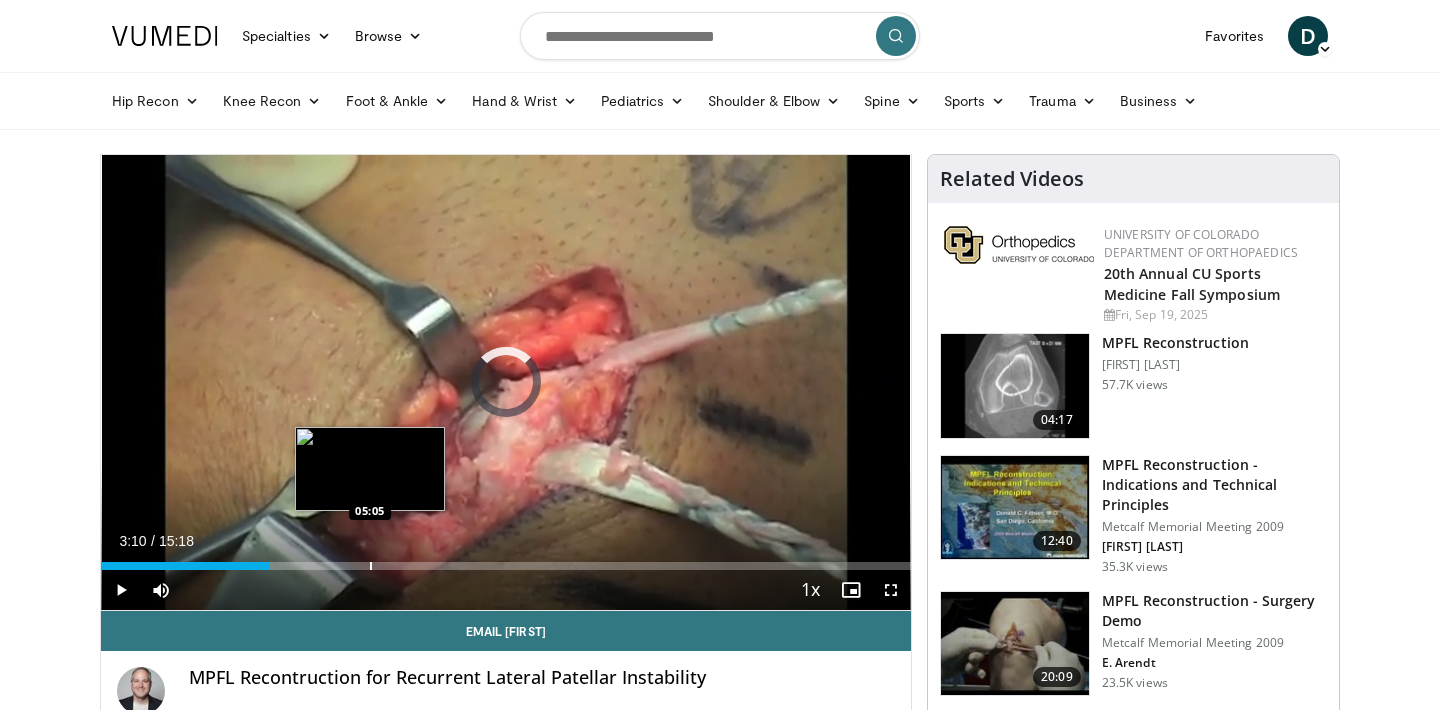 click at bounding box center (371, 566) 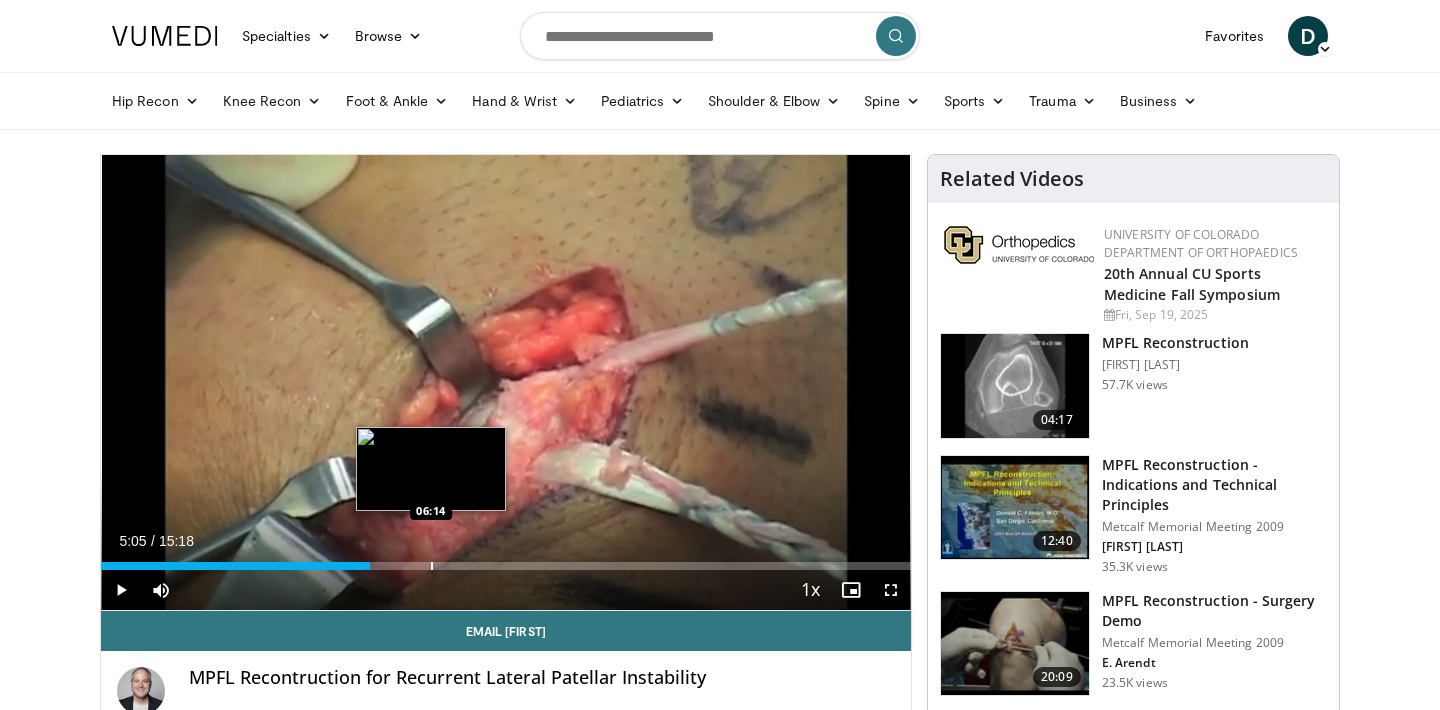 click at bounding box center (432, 566) 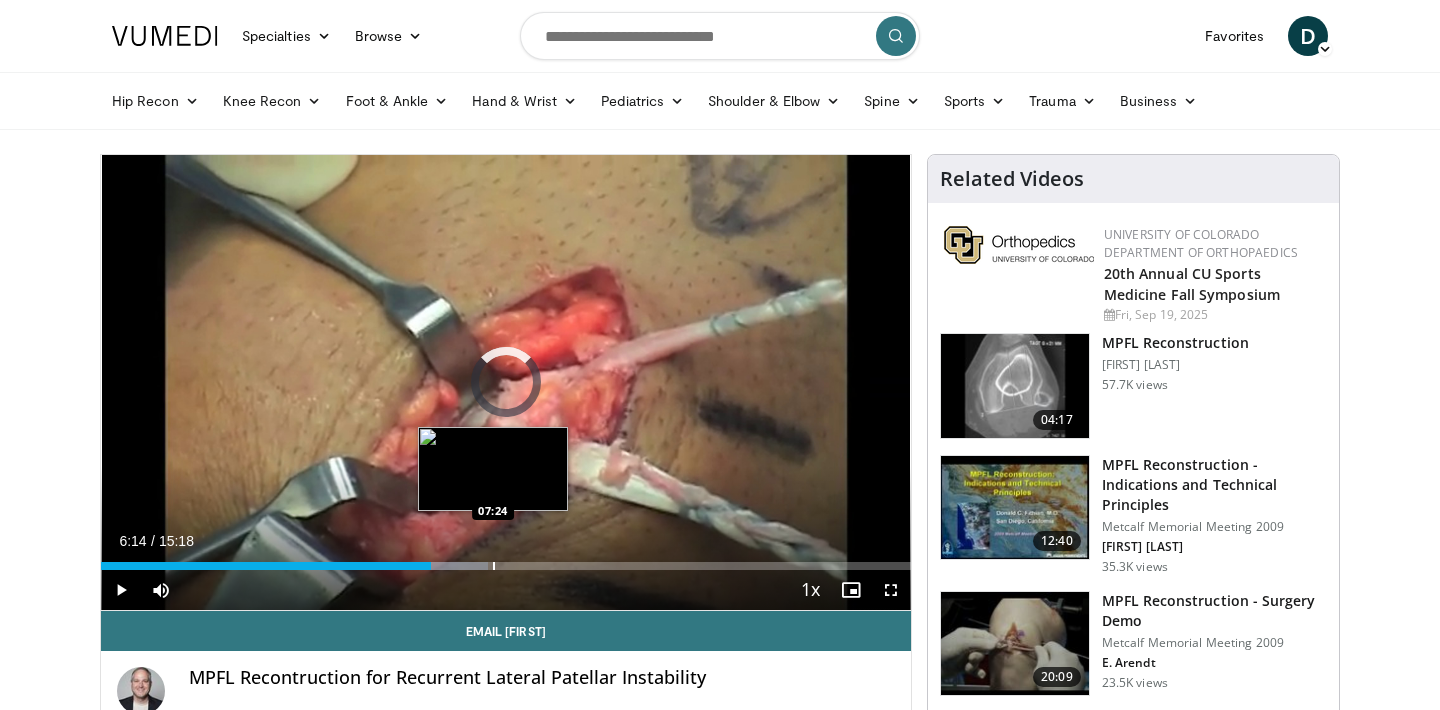 click at bounding box center [494, 566] 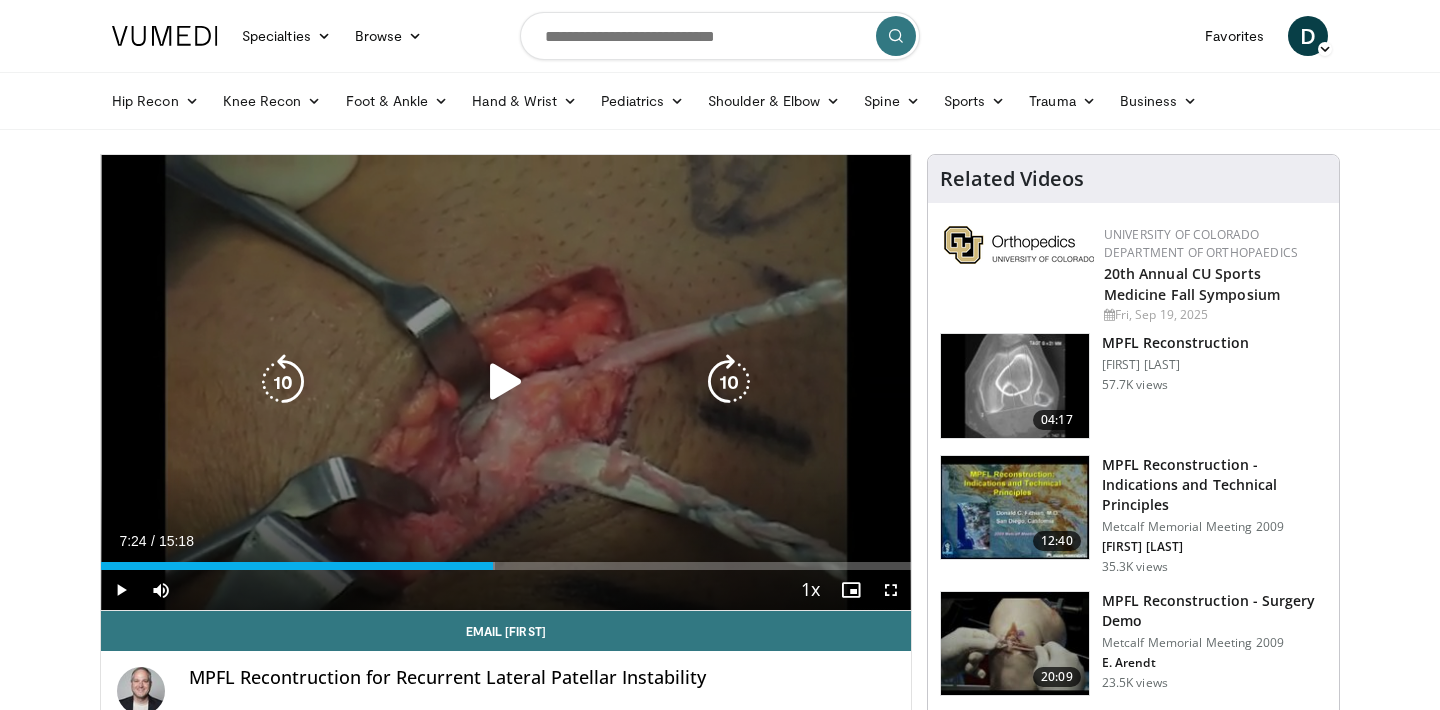 click at bounding box center (506, 382) 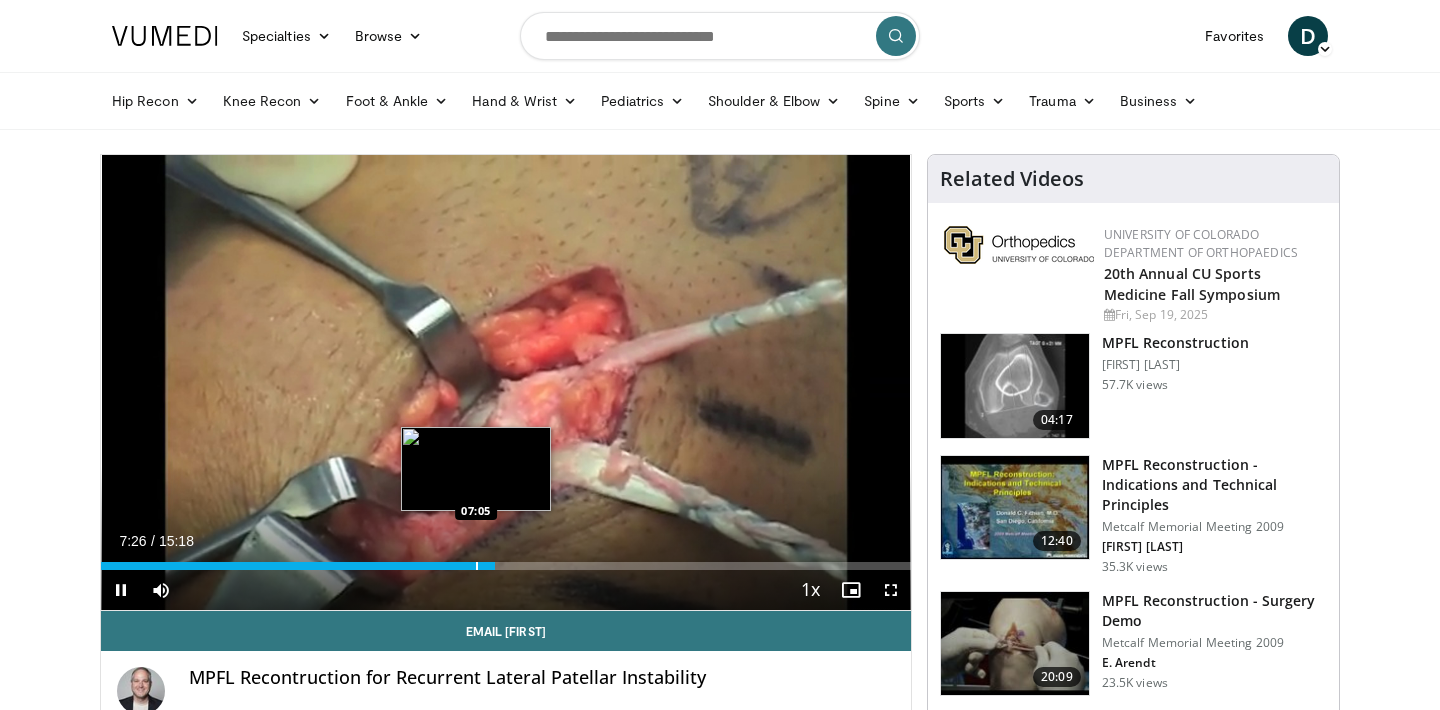 click at bounding box center [477, 566] 